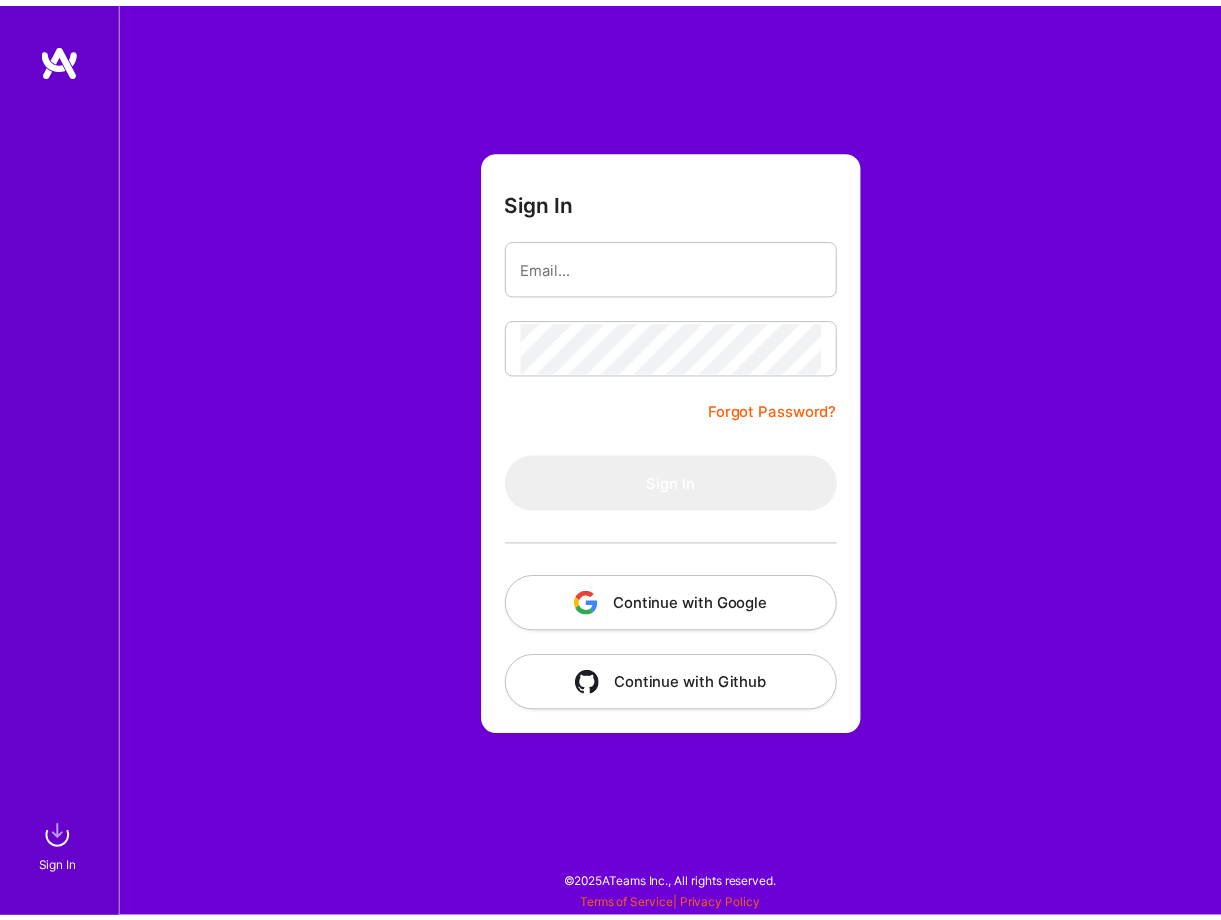 scroll, scrollTop: 0, scrollLeft: 0, axis: both 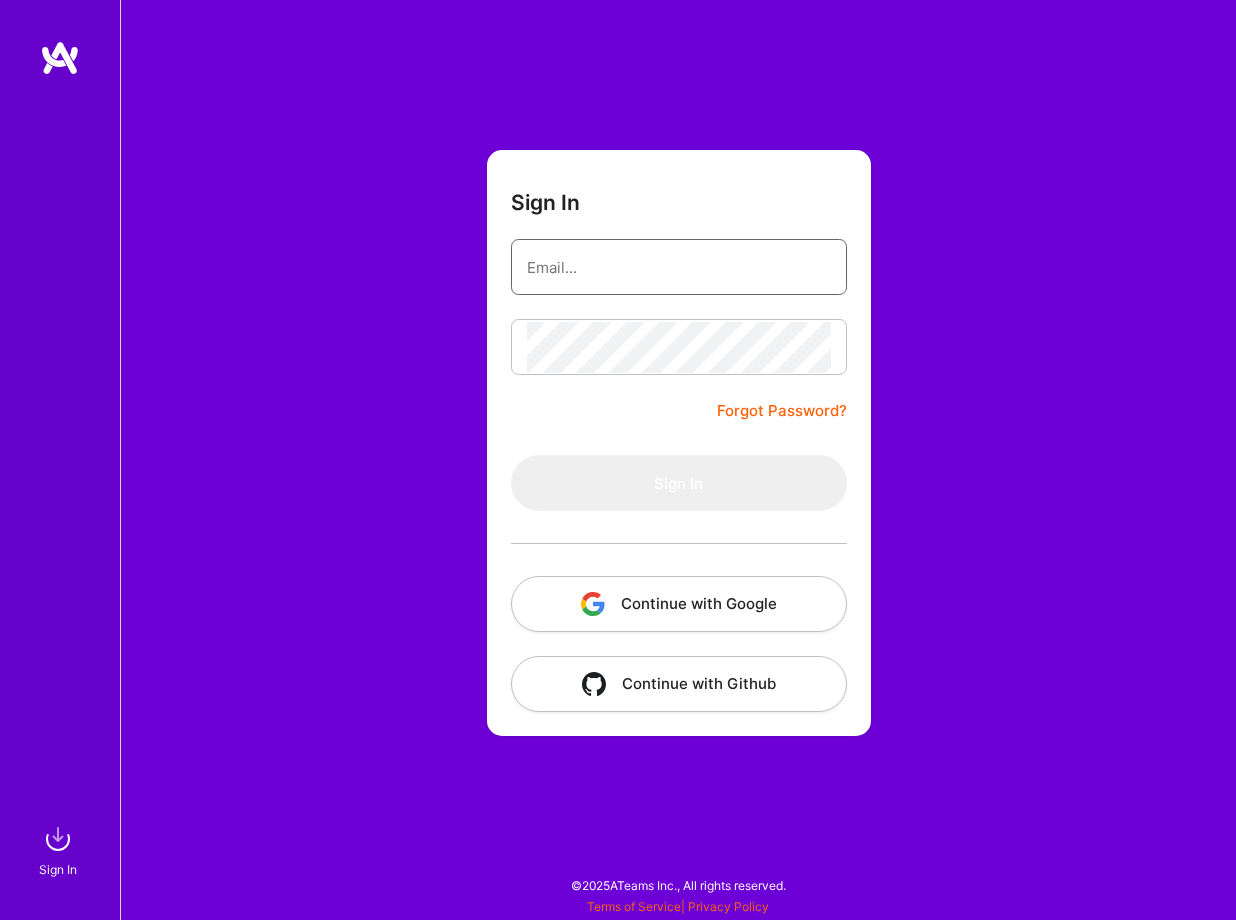 click at bounding box center [679, 267] 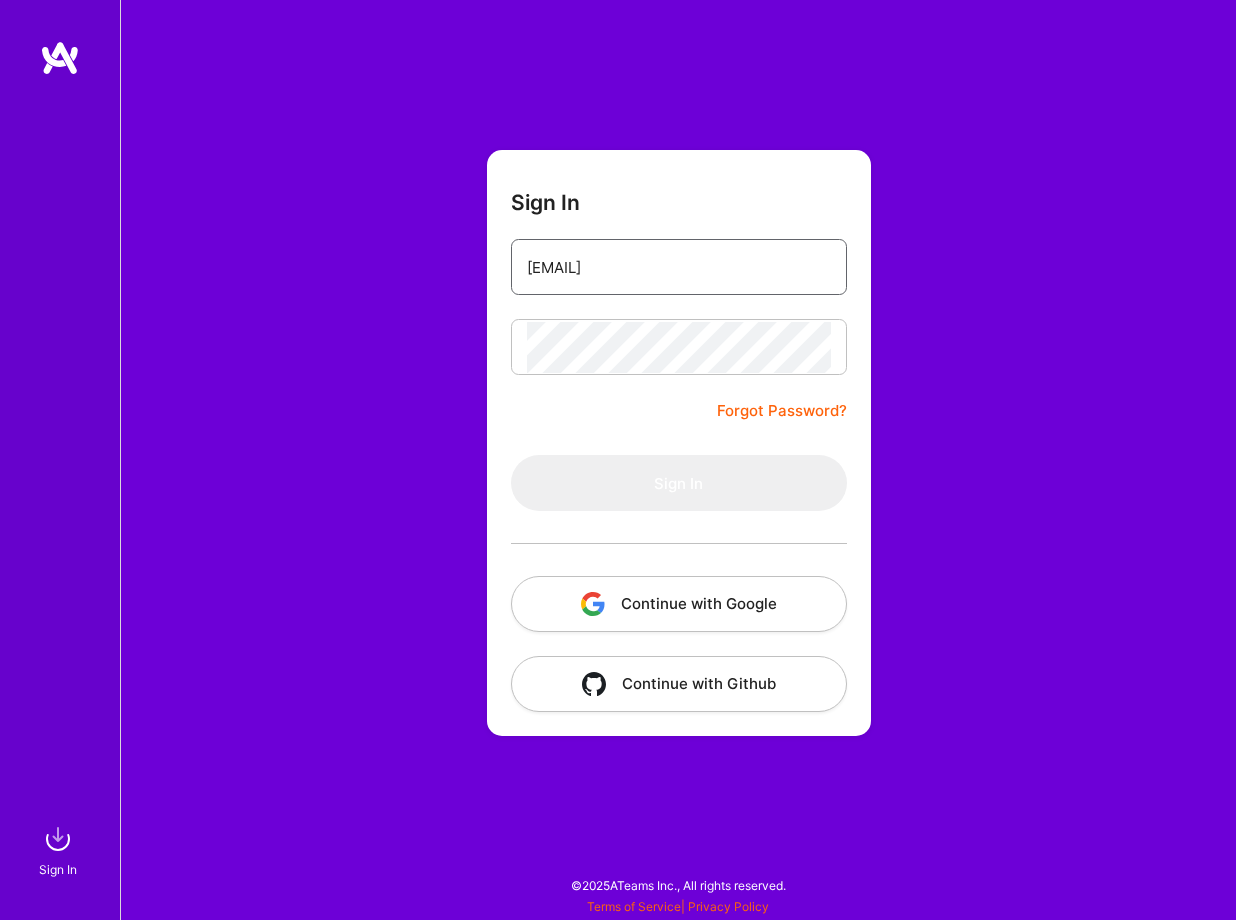 type on "[EMAIL]" 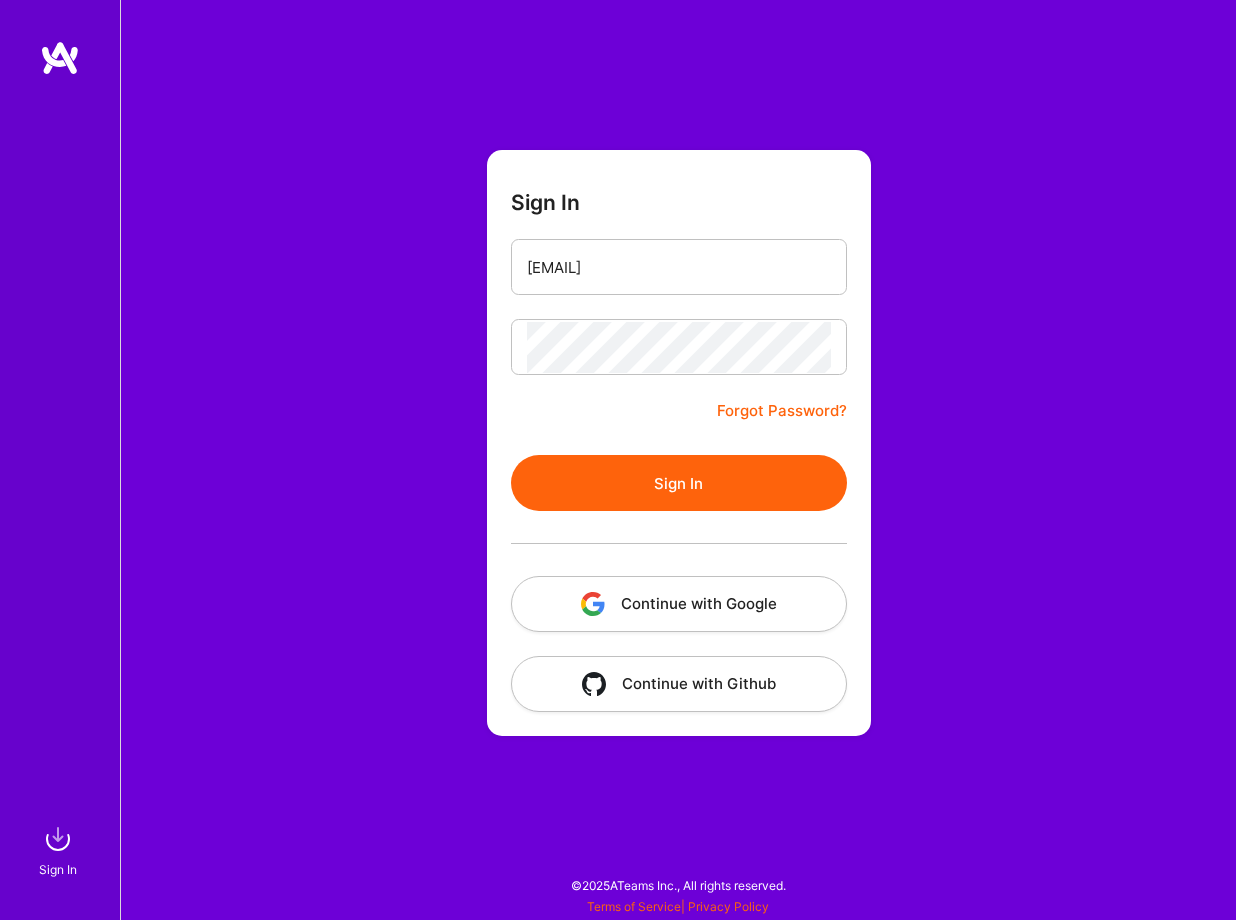 click on "Sign In" at bounding box center [679, 483] 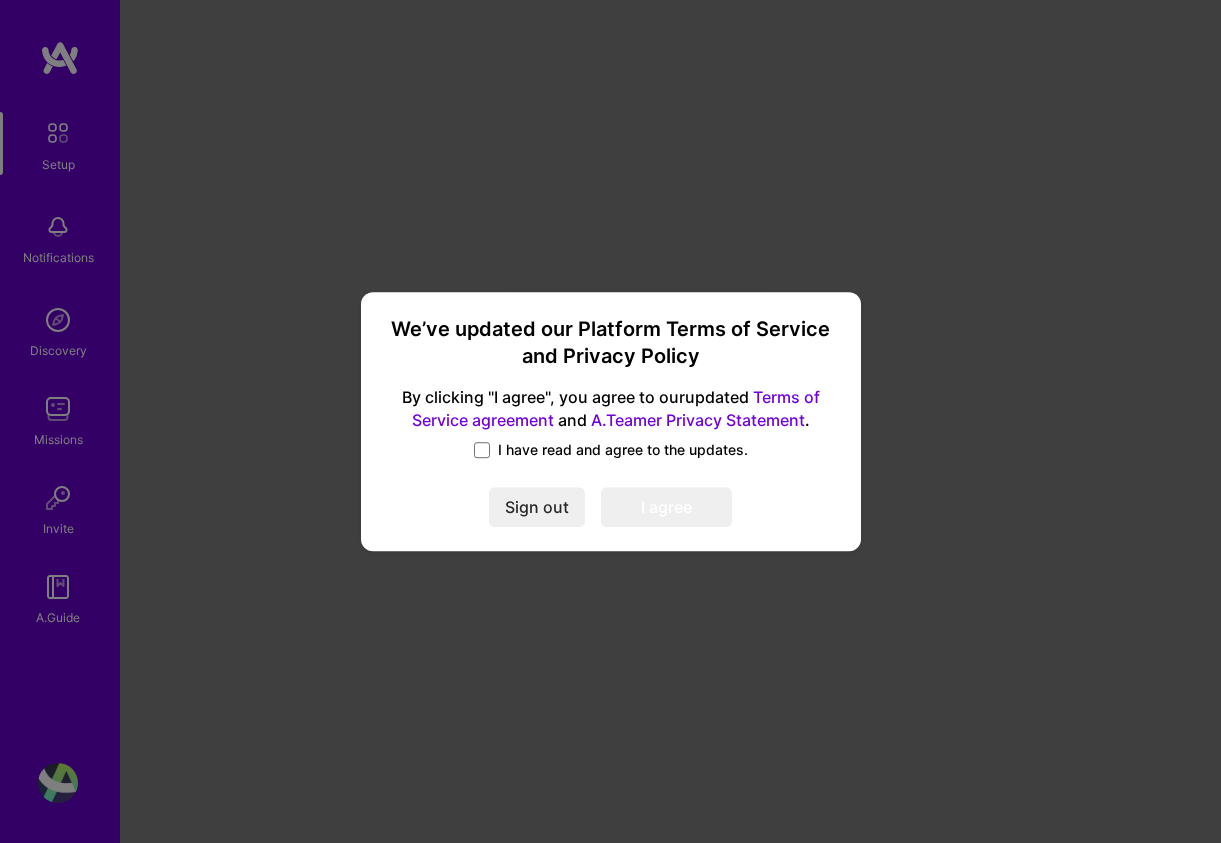 click on "I have read and agree to the updates." at bounding box center [611, 450] 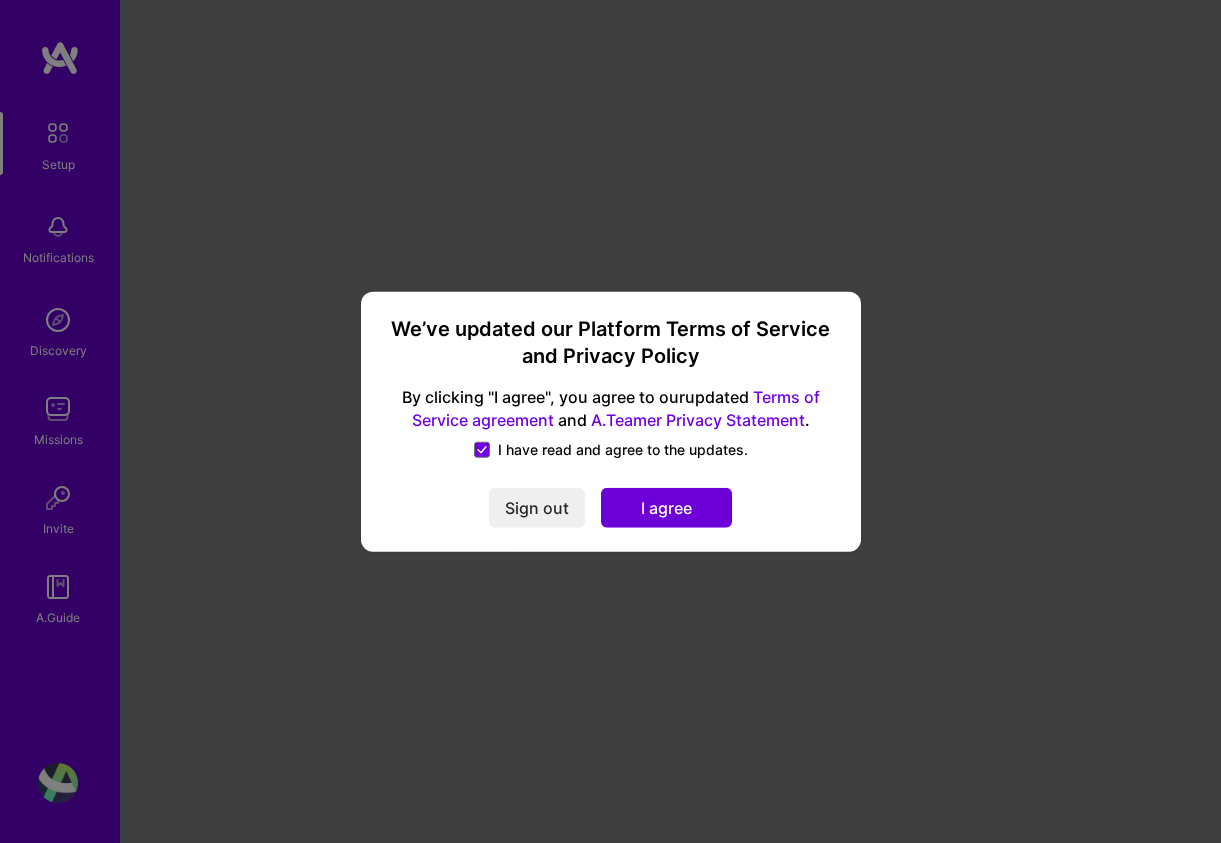 click on "I agree" at bounding box center (666, 508) 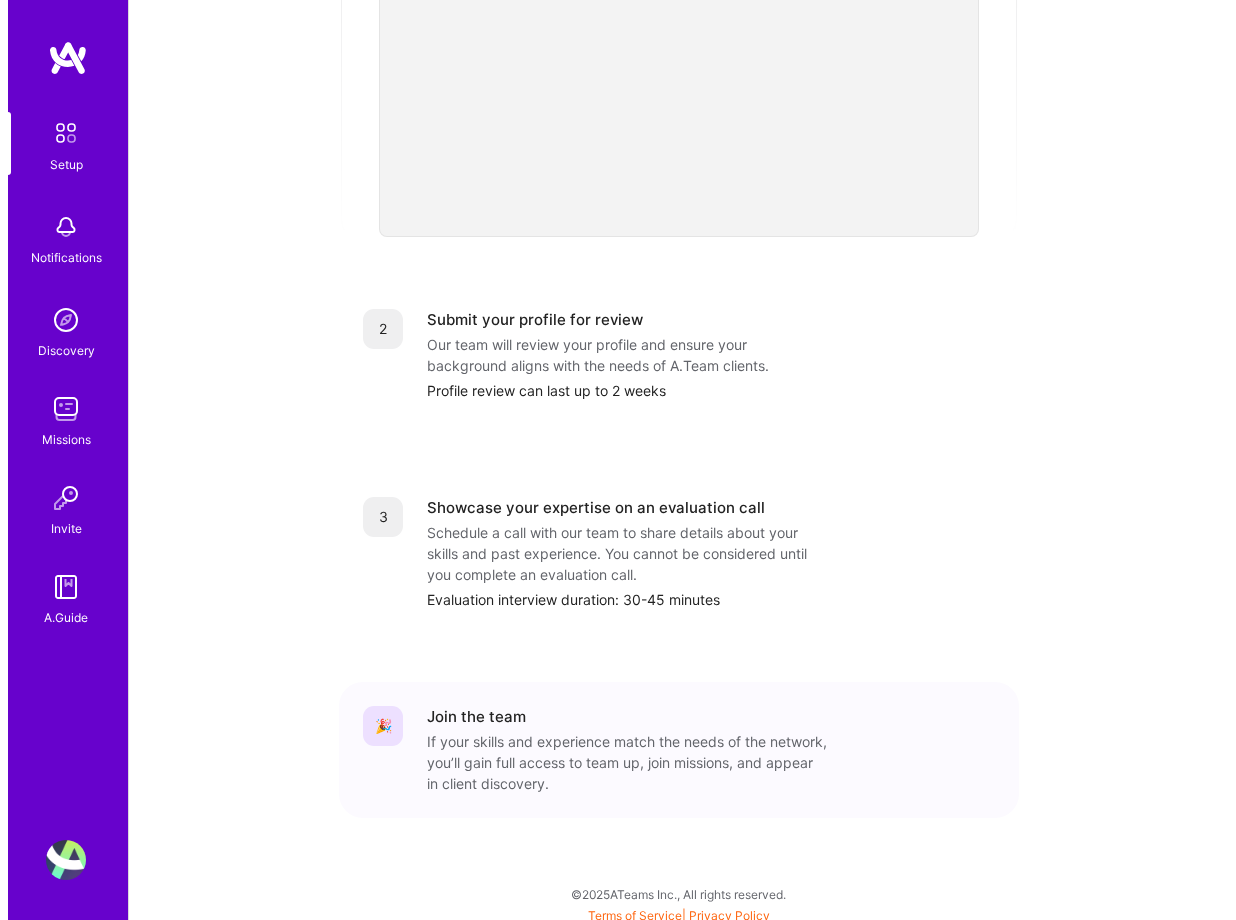 scroll, scrollTop: 600, scrollLeft: 0, axis: vertical 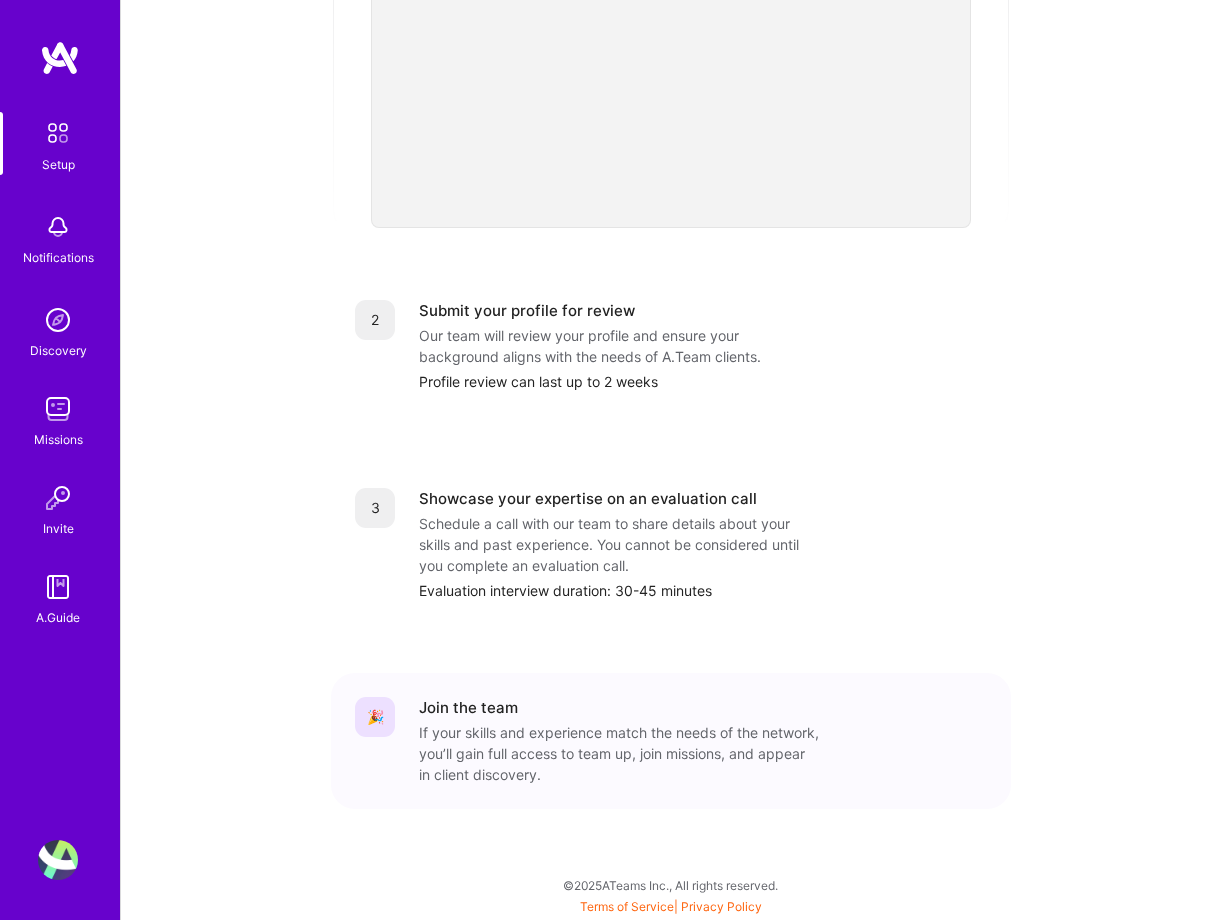 click at bounding box center [58, 133] 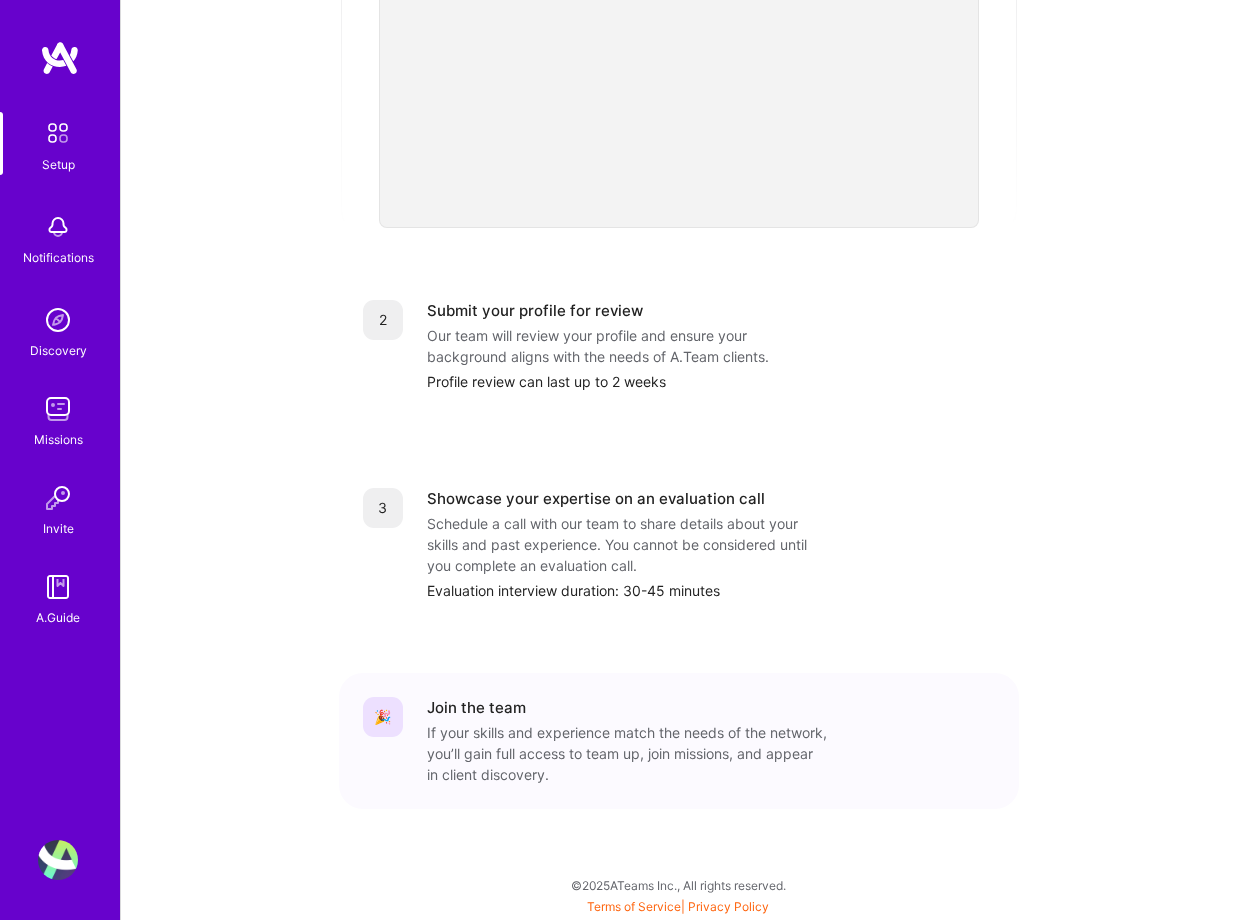 click at bounding box center [58, 320] 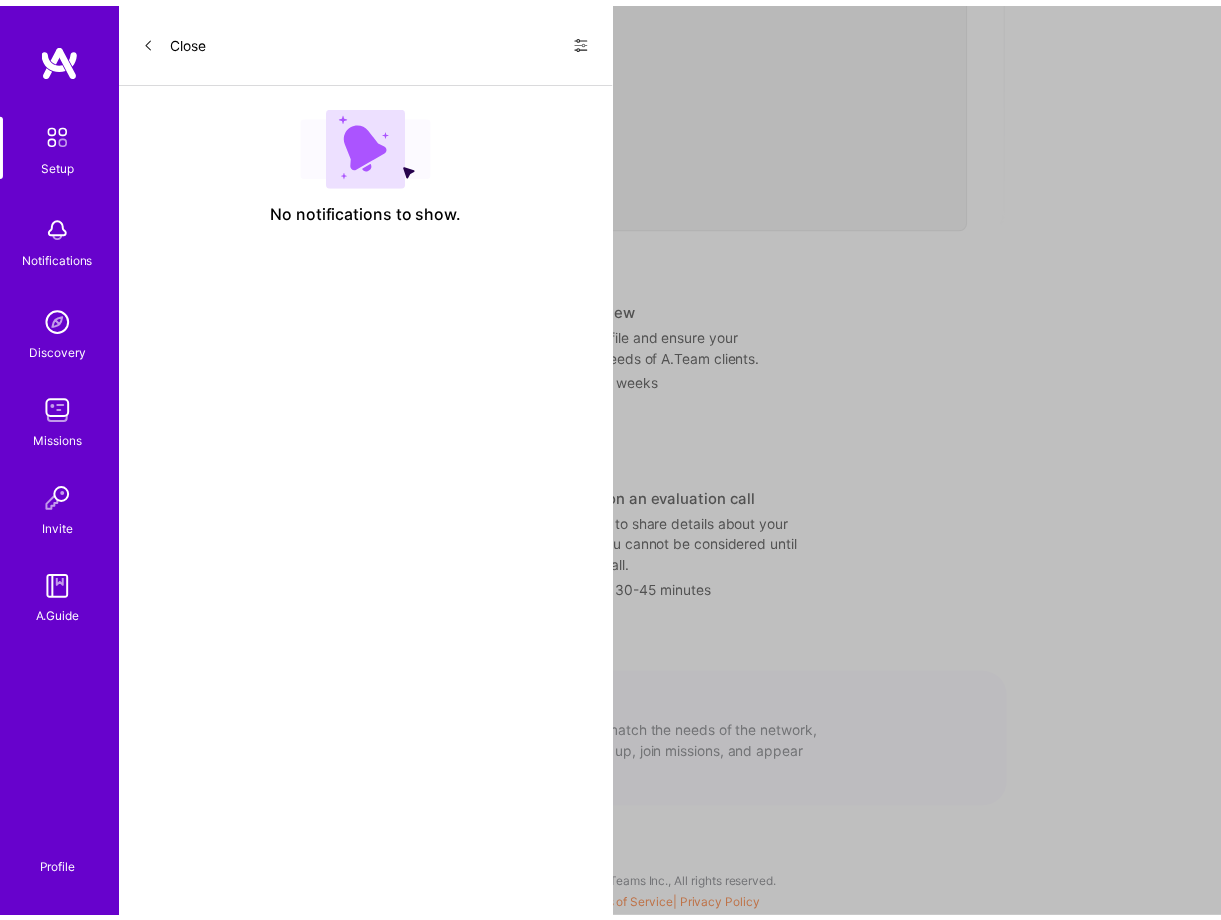 scroll, scrollTop: 0, scrollLeft: 0, axis: both 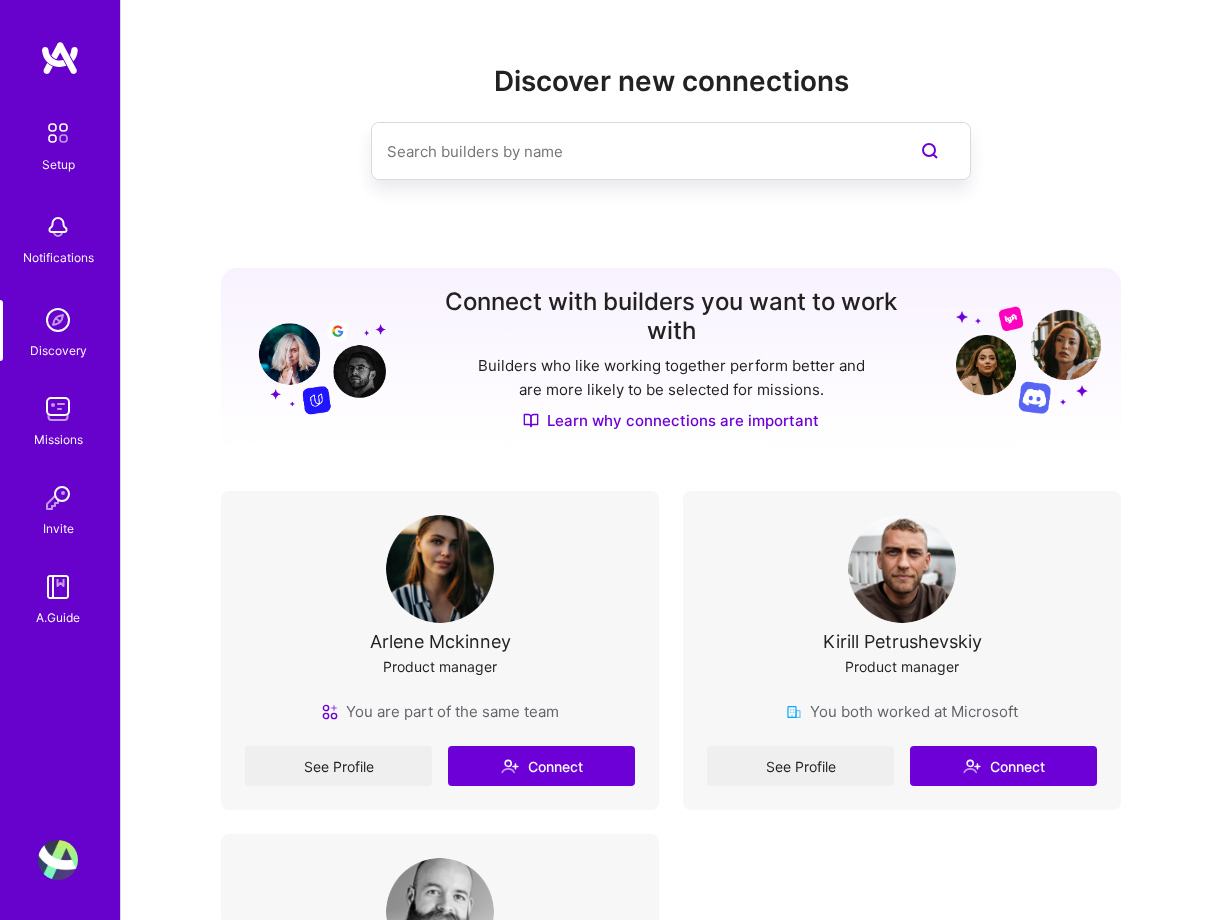 click on "Missions" at bounding box center [58, 439] 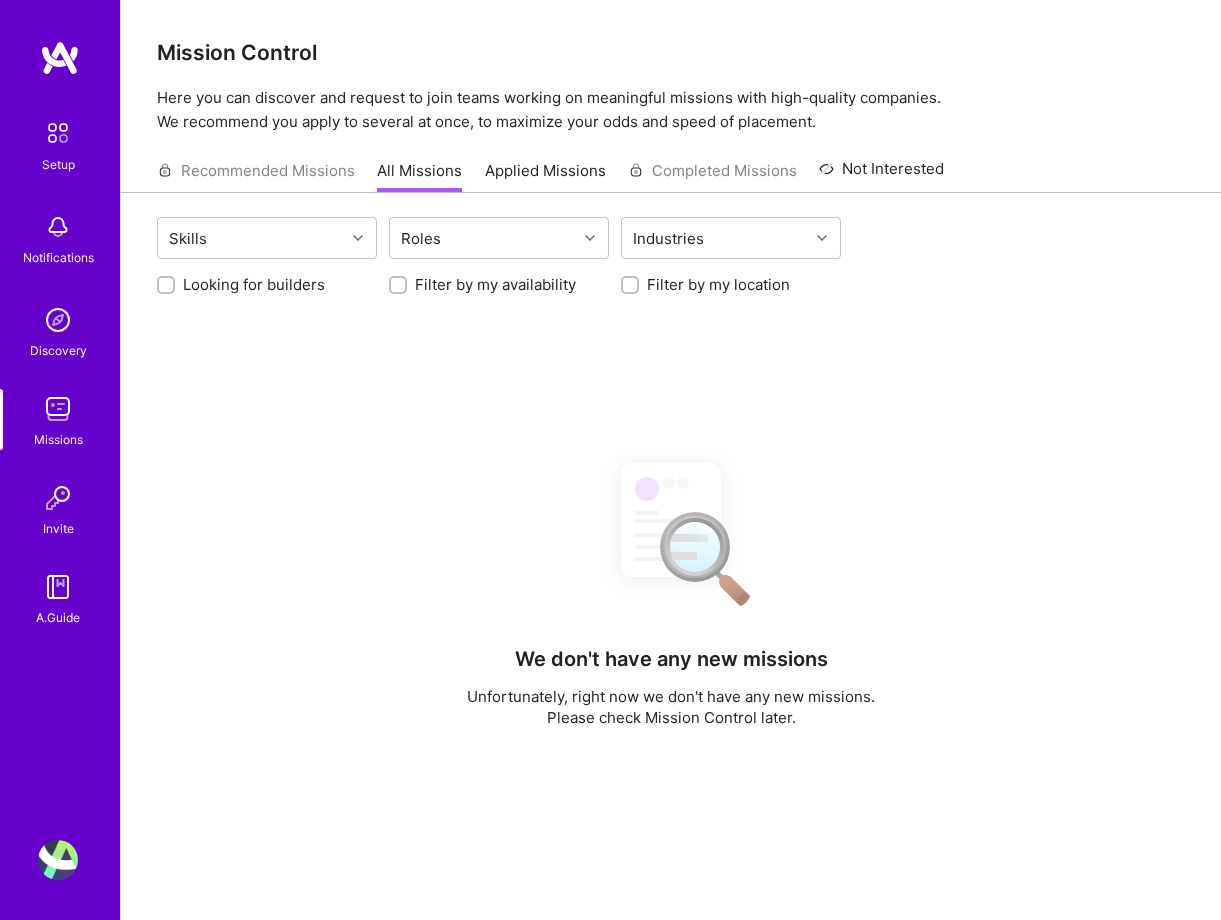 click on "Invite" at bounding box center (58, 528) 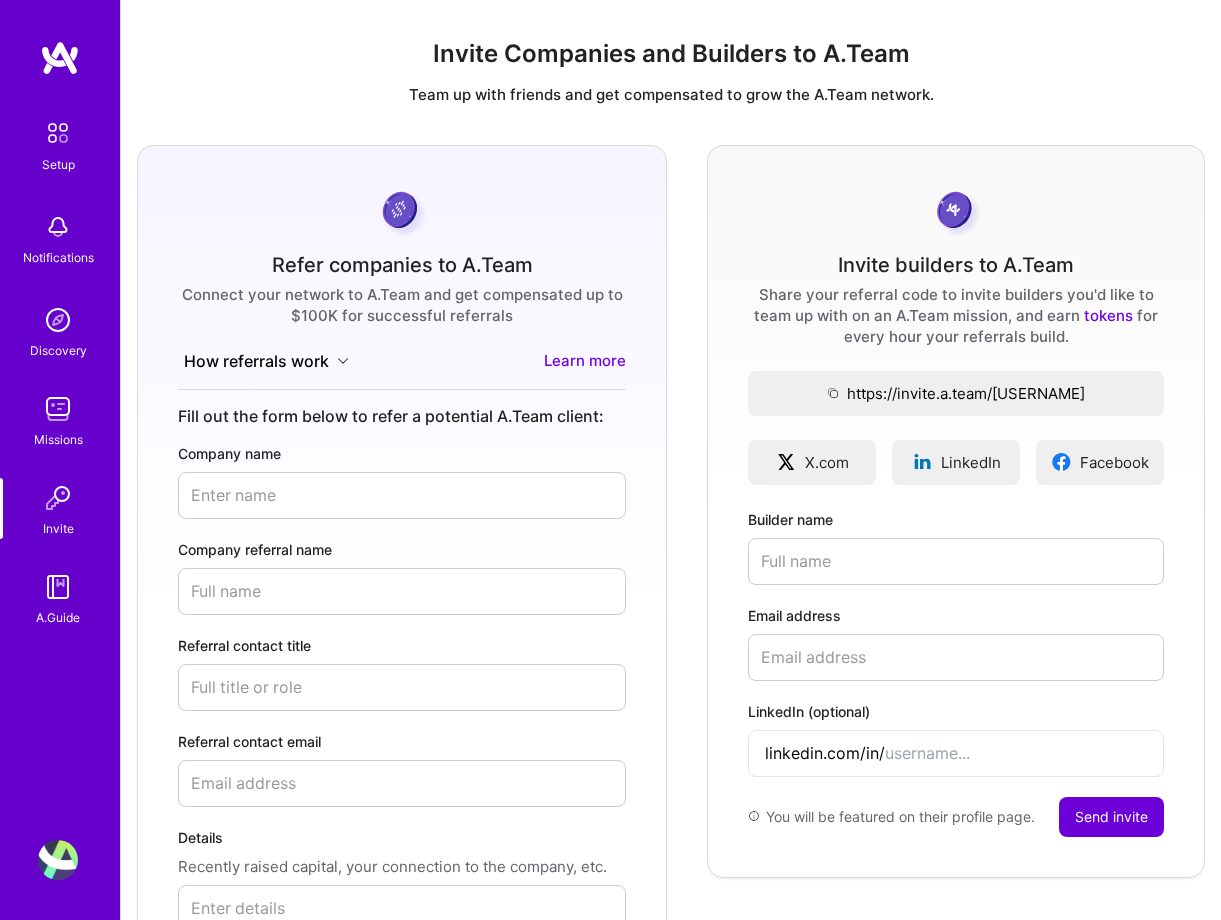 click at bounding box center (58, 587) 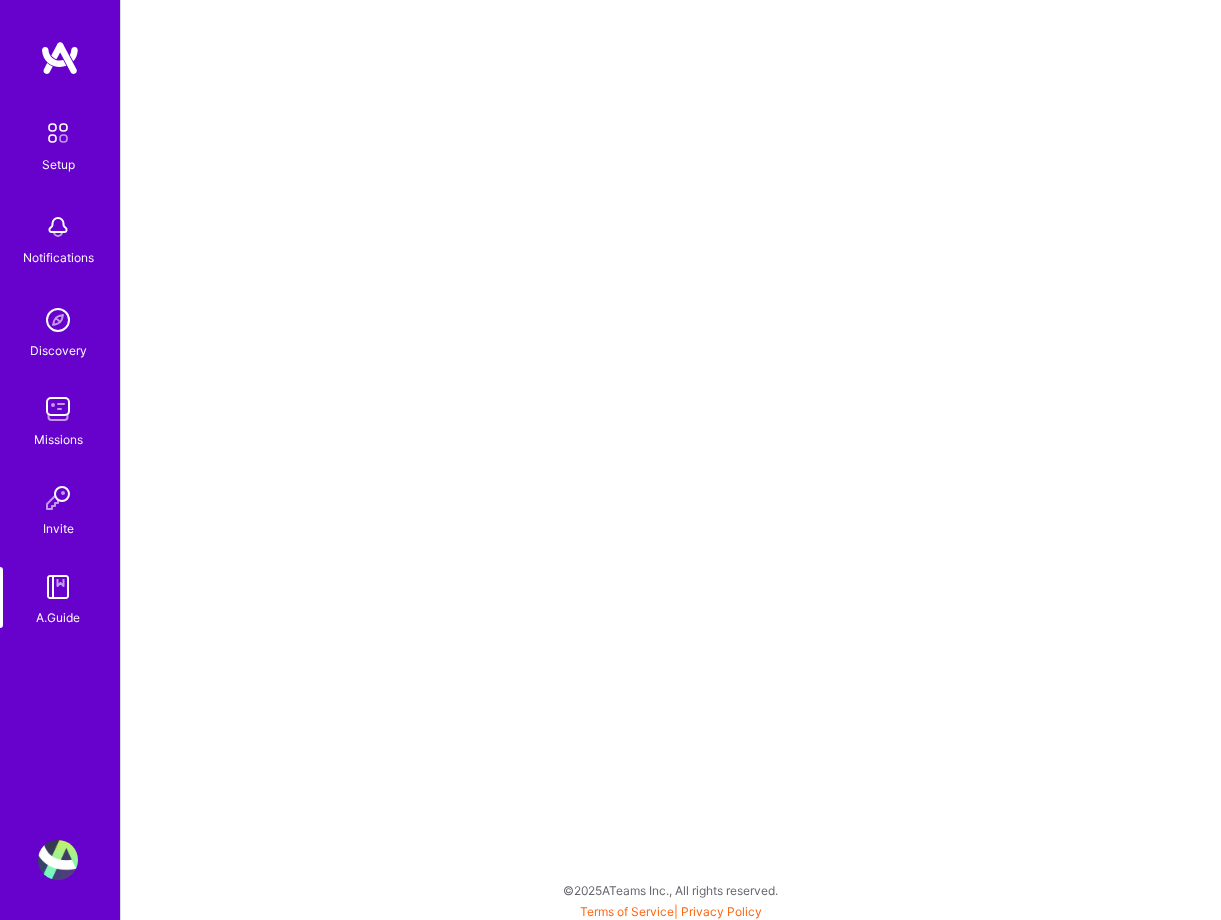 click at bounding box center [60, 58] 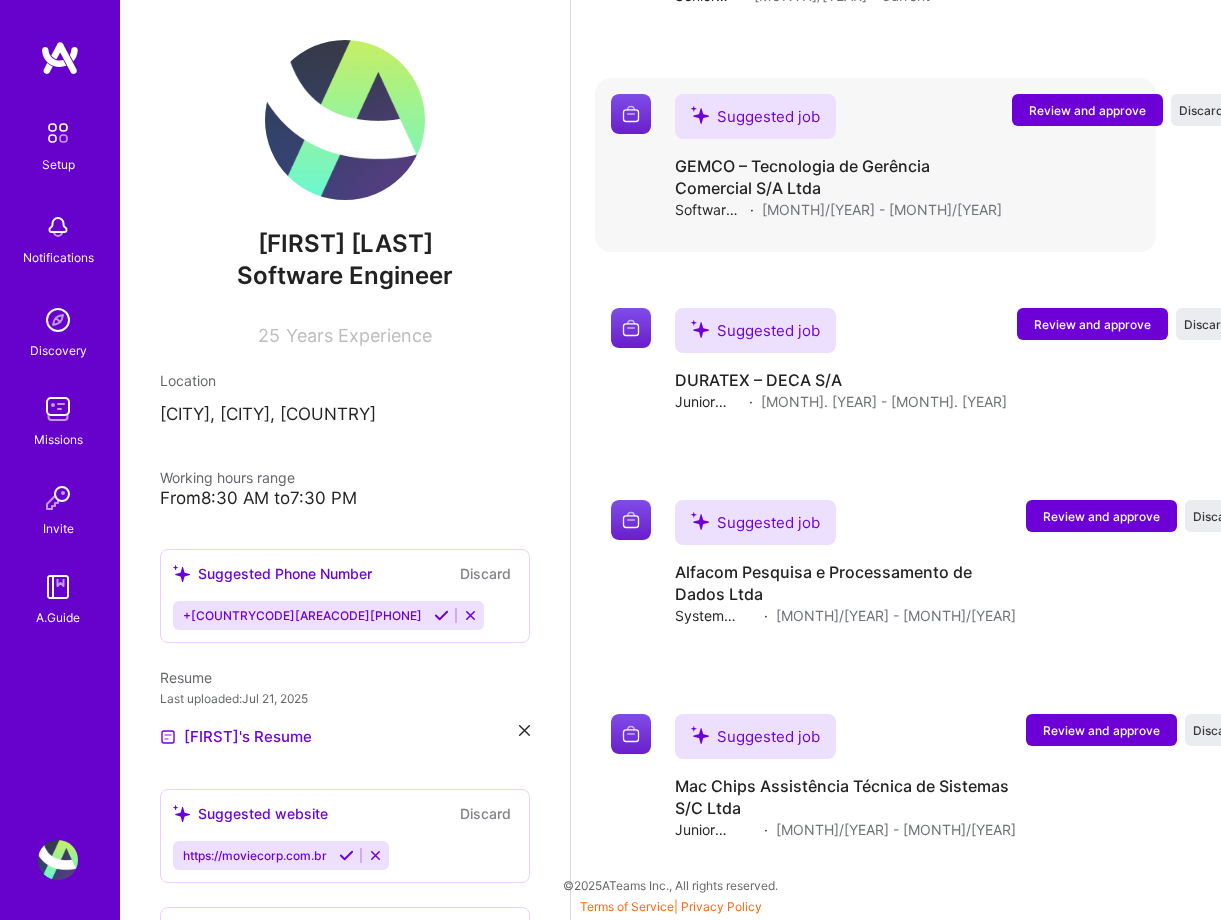 scroll, scrollTop: 2431, scrollLeft: 0, axis: vertical 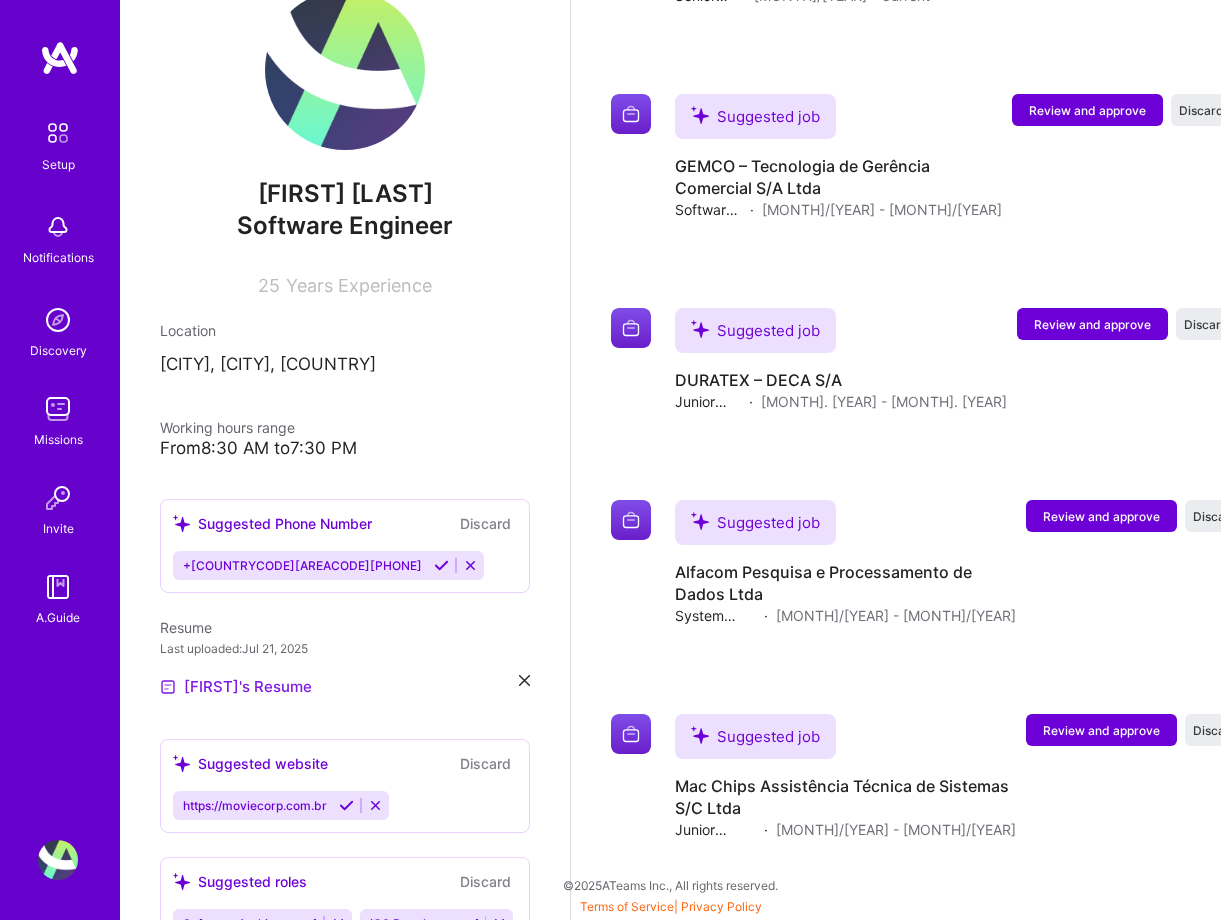 click on "[FIRST]'s Resume" at bounding box center [236, 687] 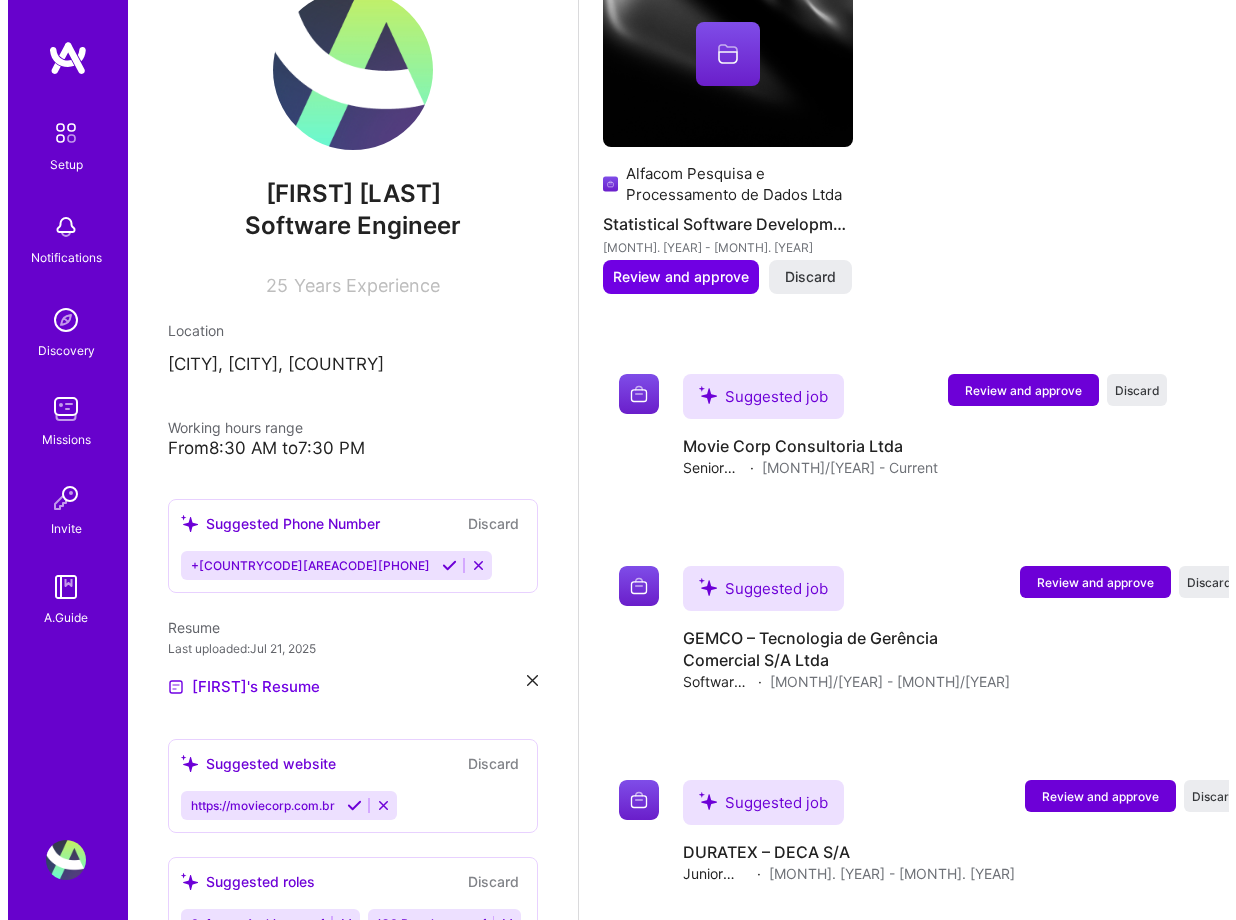 scroll, scrollTop: 1931, scrollLeft: 0, axis: vertical 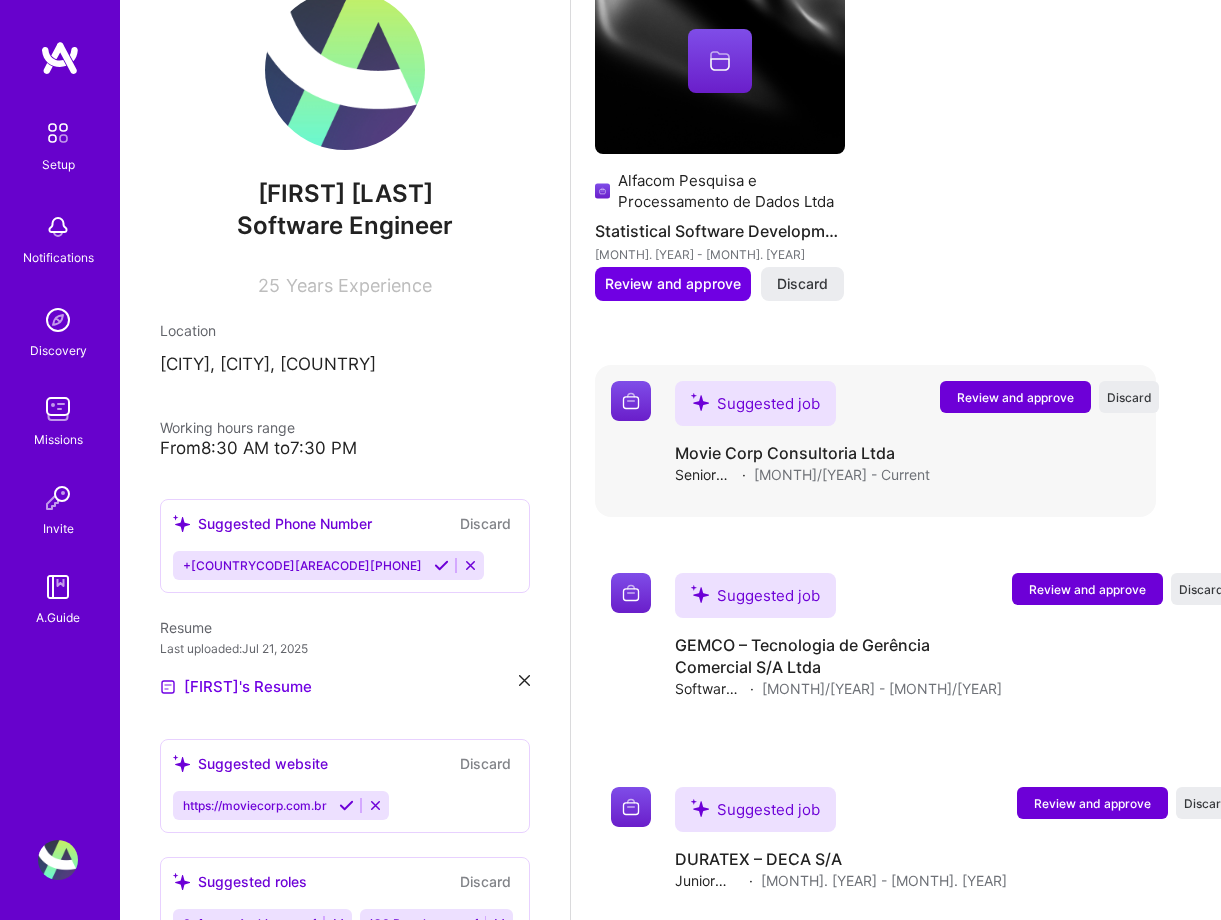 click on "Review and approve" at bounding box center [1015, 397] 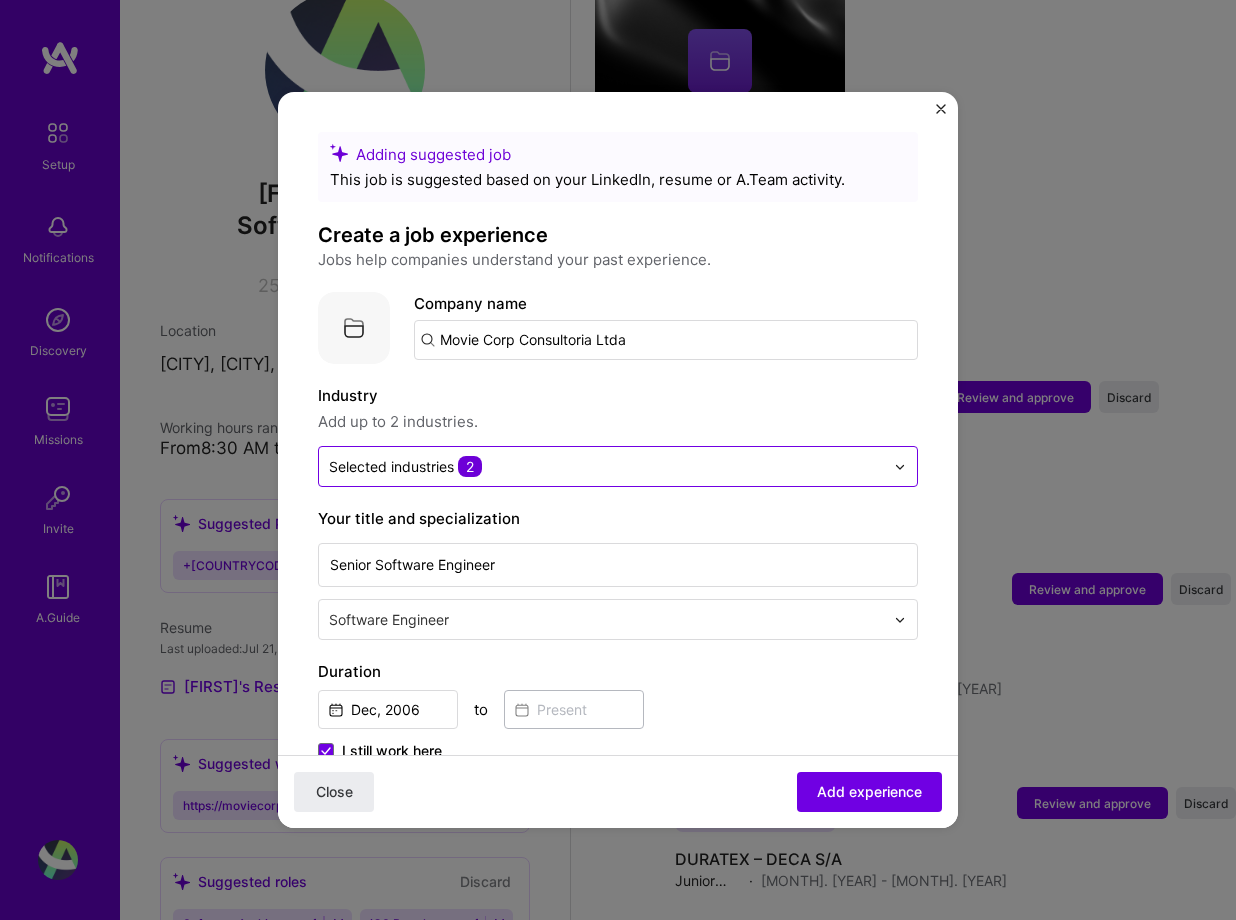 click at bounding box center [606, 466] 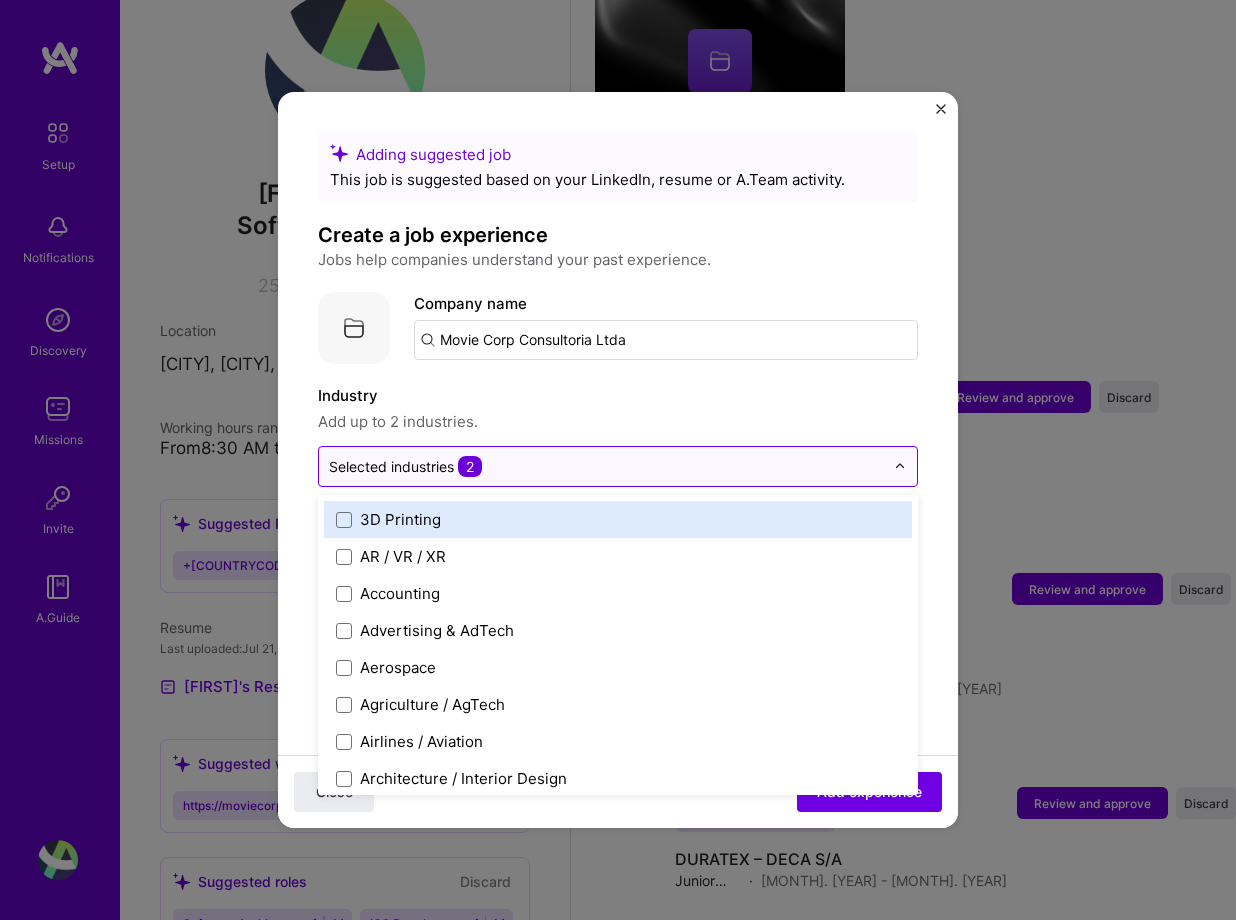 click at bounding box center (606, 466) 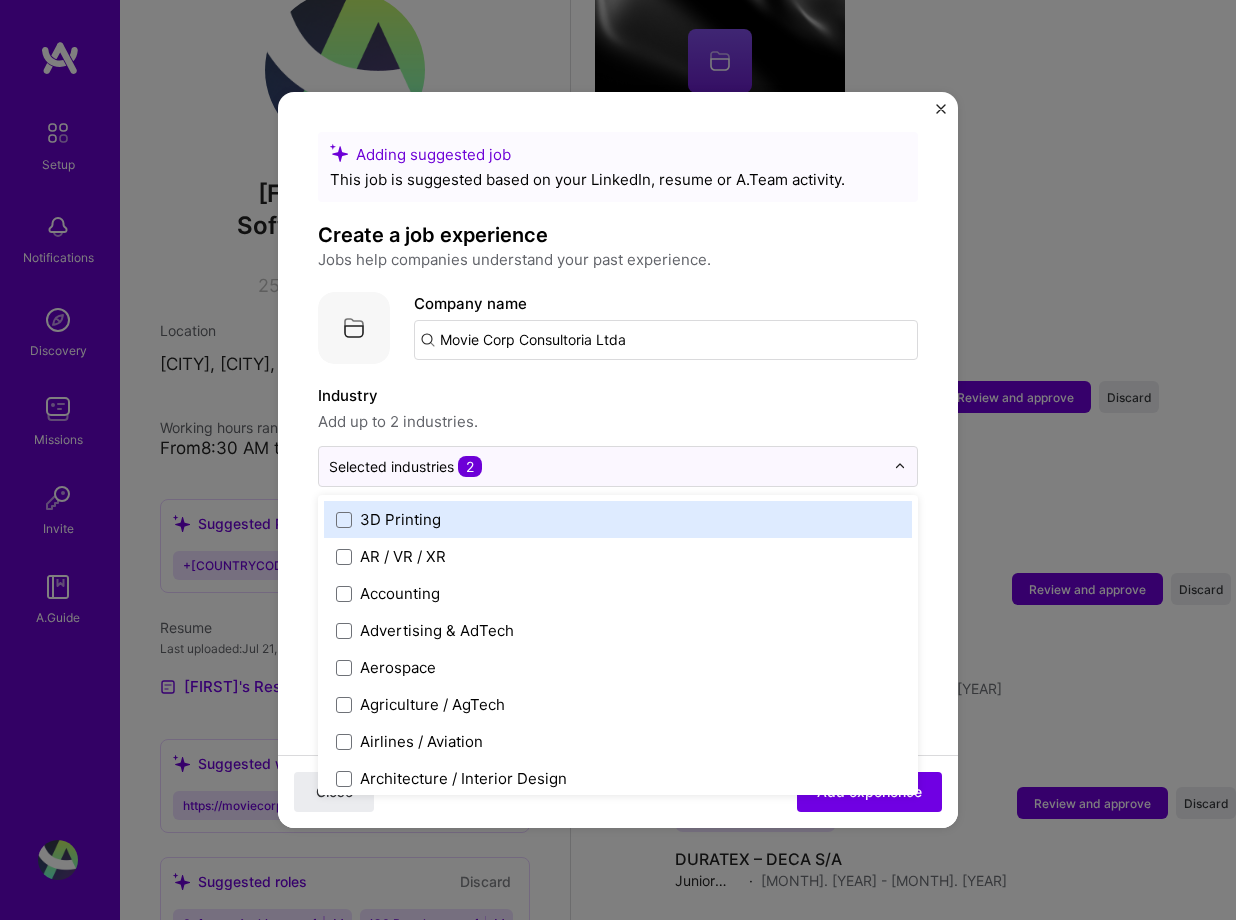 click on "Industry Add up to 2 industries." at bounding box center (618, 409) 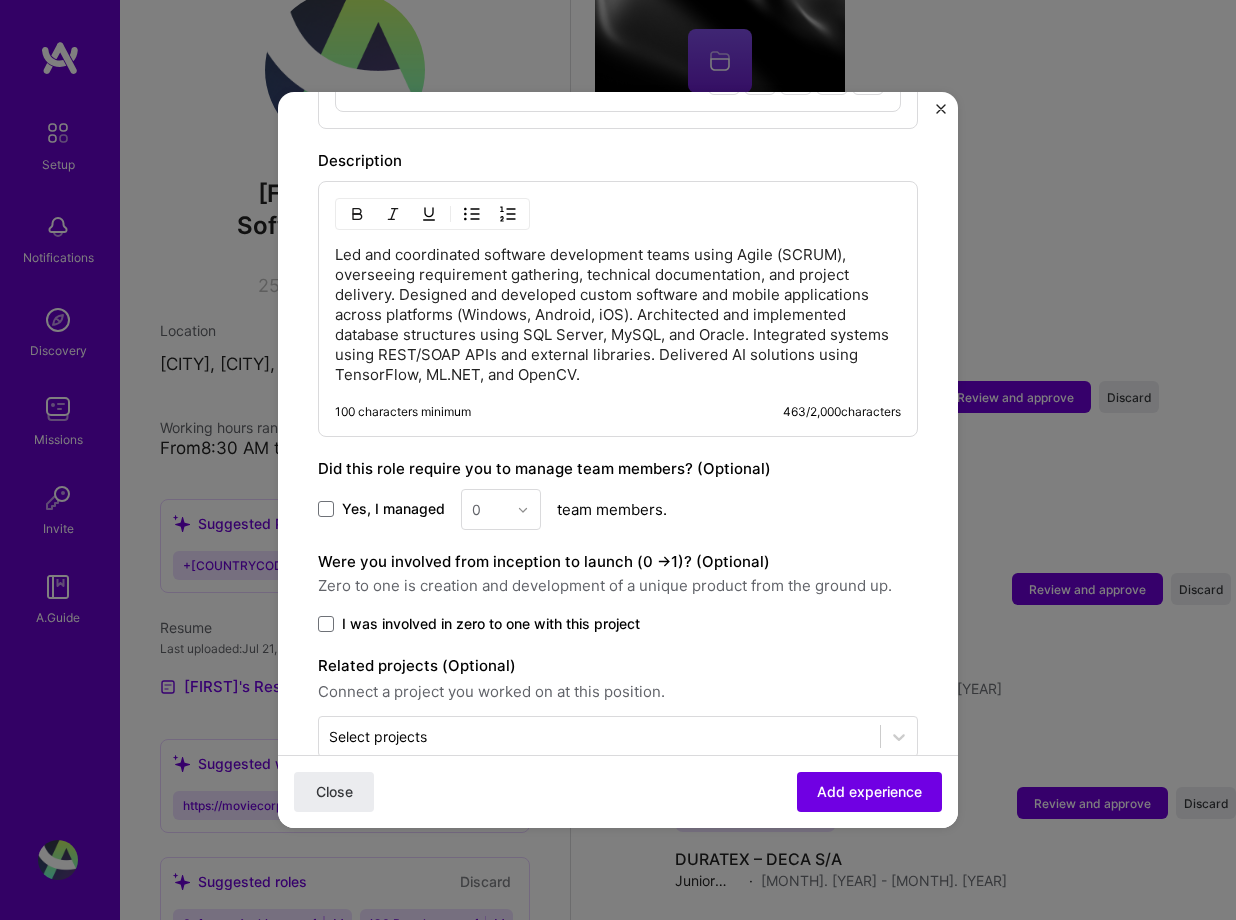 scroll, scrollTop: 1560, scrollLeft: 0, axis: vertical 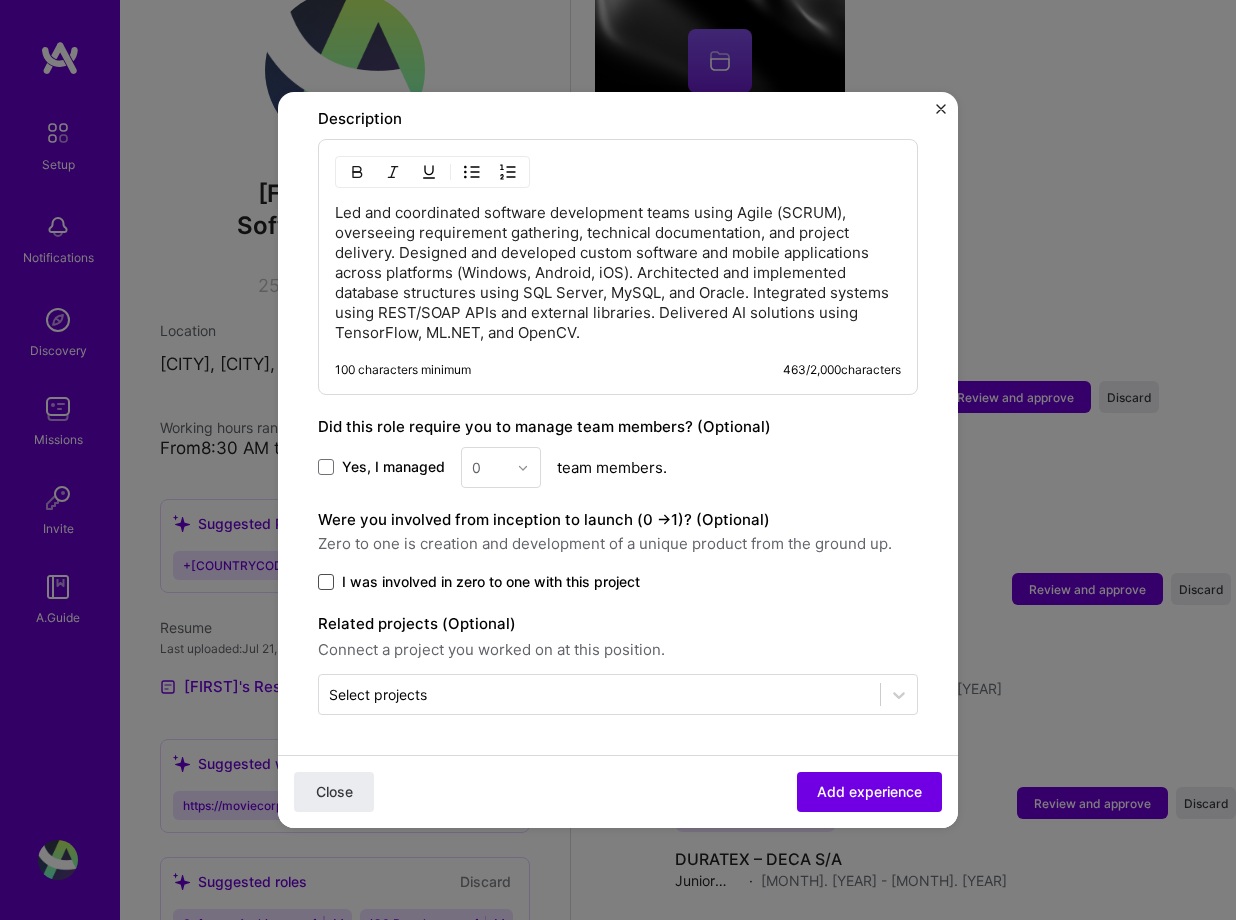 click at bounding box center [326, 582] 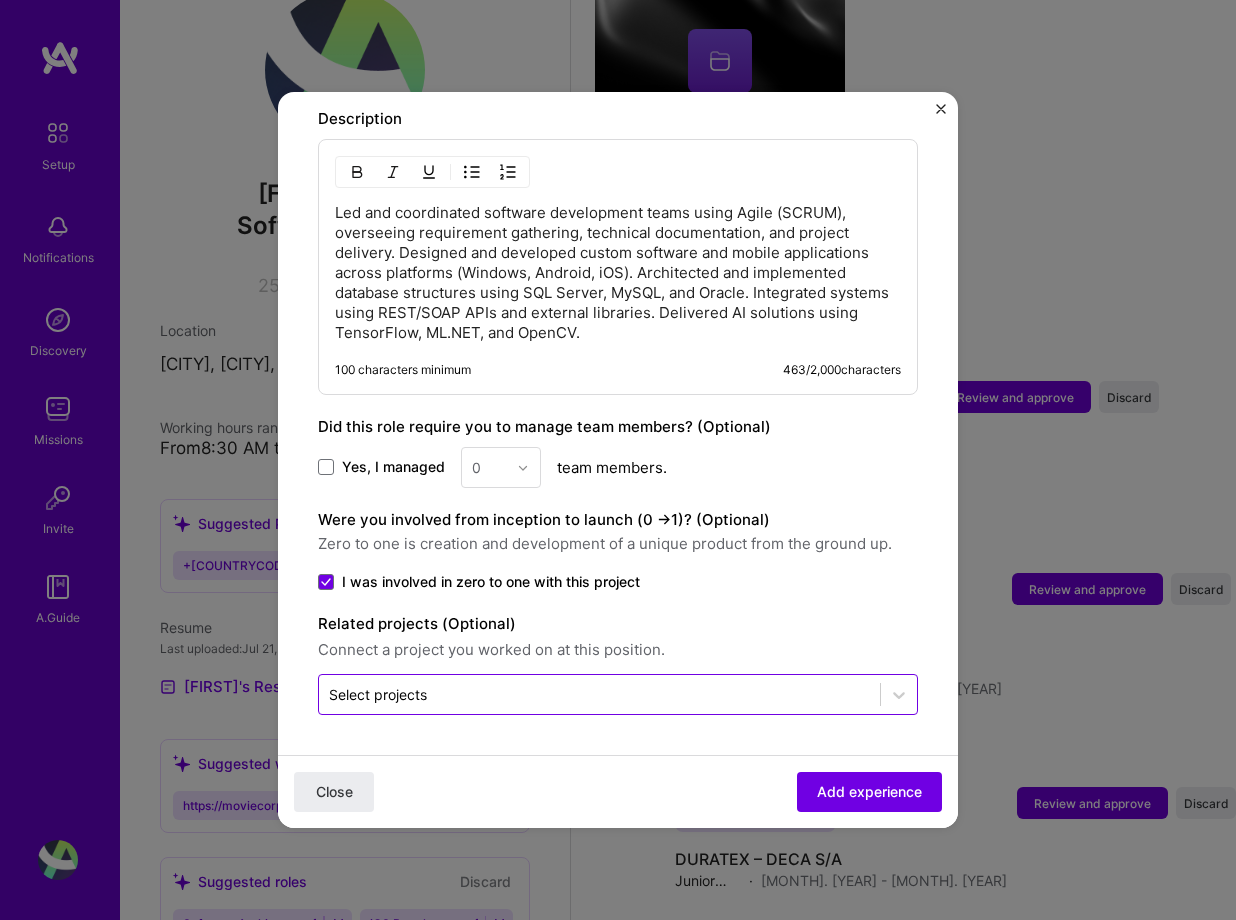 click at bounding box center (599, 694) 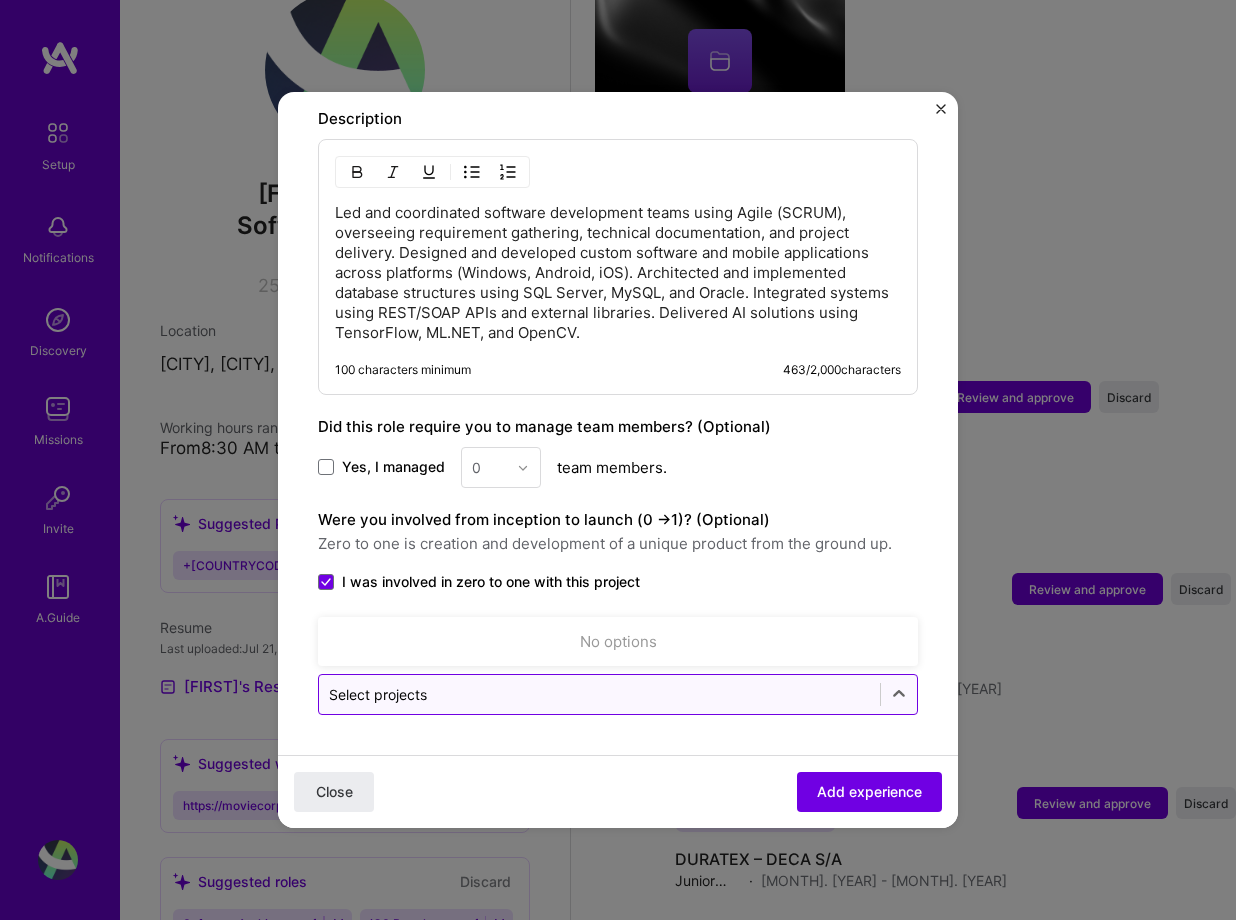 click at bounding box center [599, 694] 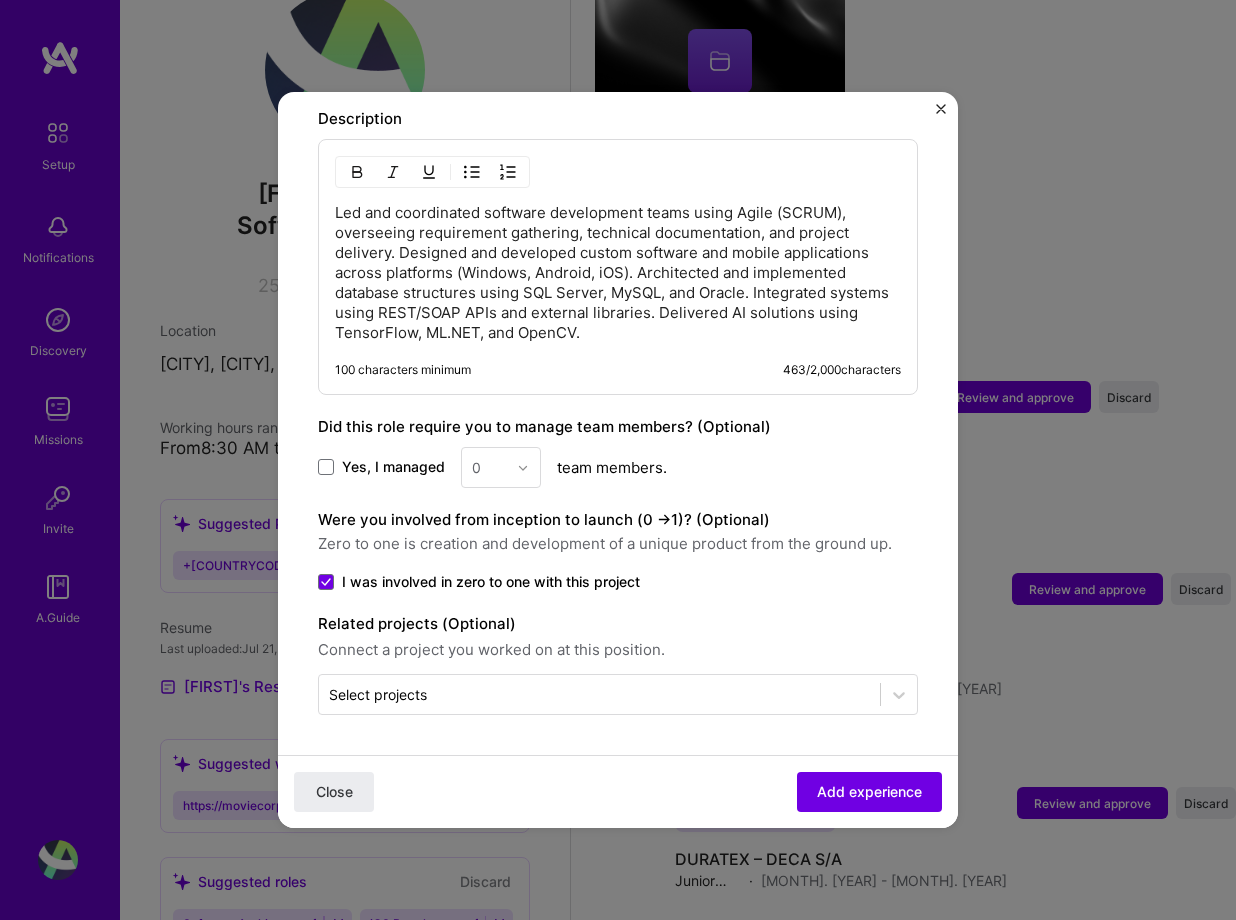 click on "Were you involved from inception to launch (0 - >  1)? (Optional) Zero to one is creation and development of a unique product from the ground up. I was involved in zero to one with this project" at bounding box center [618, 550] 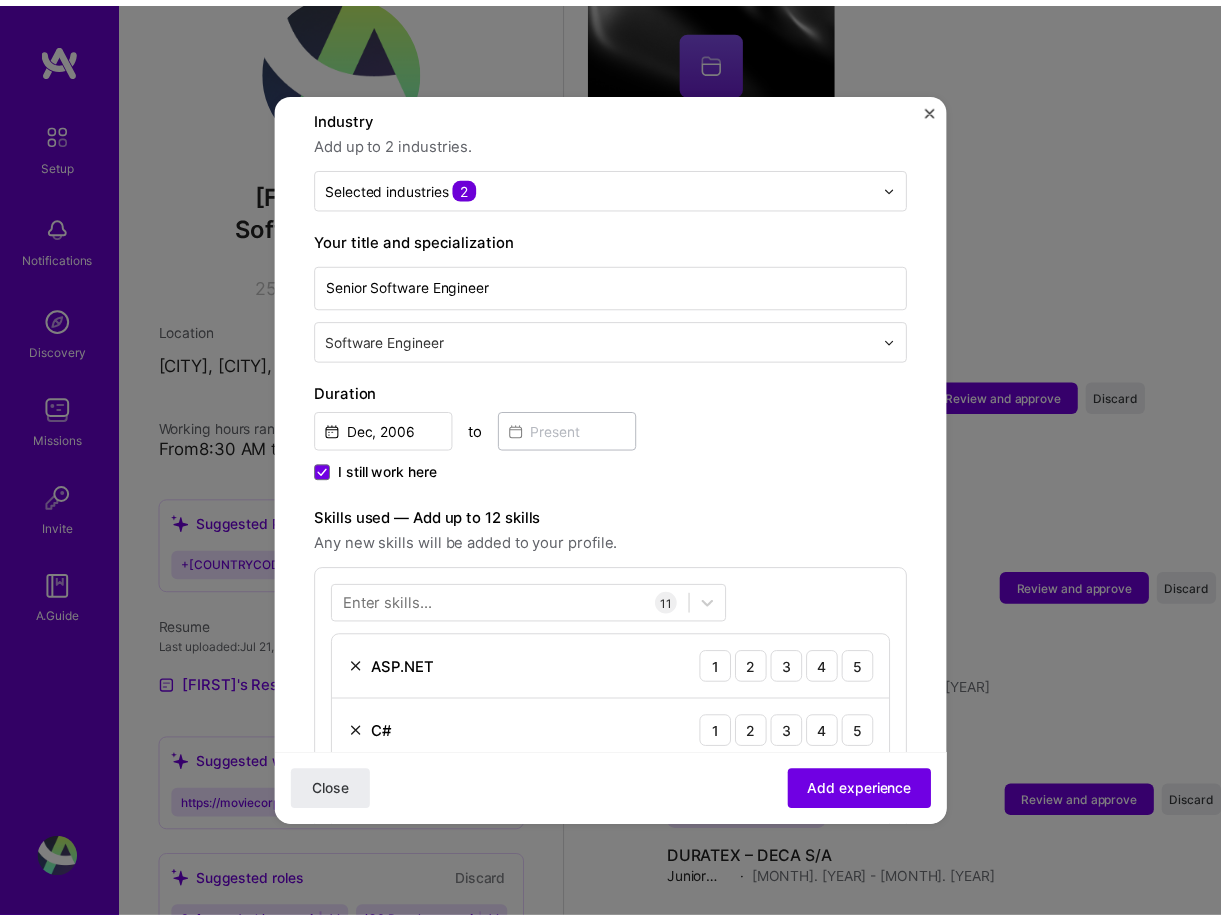 scroll, scrollTop: 0, scrollLeft: 0, axis: both 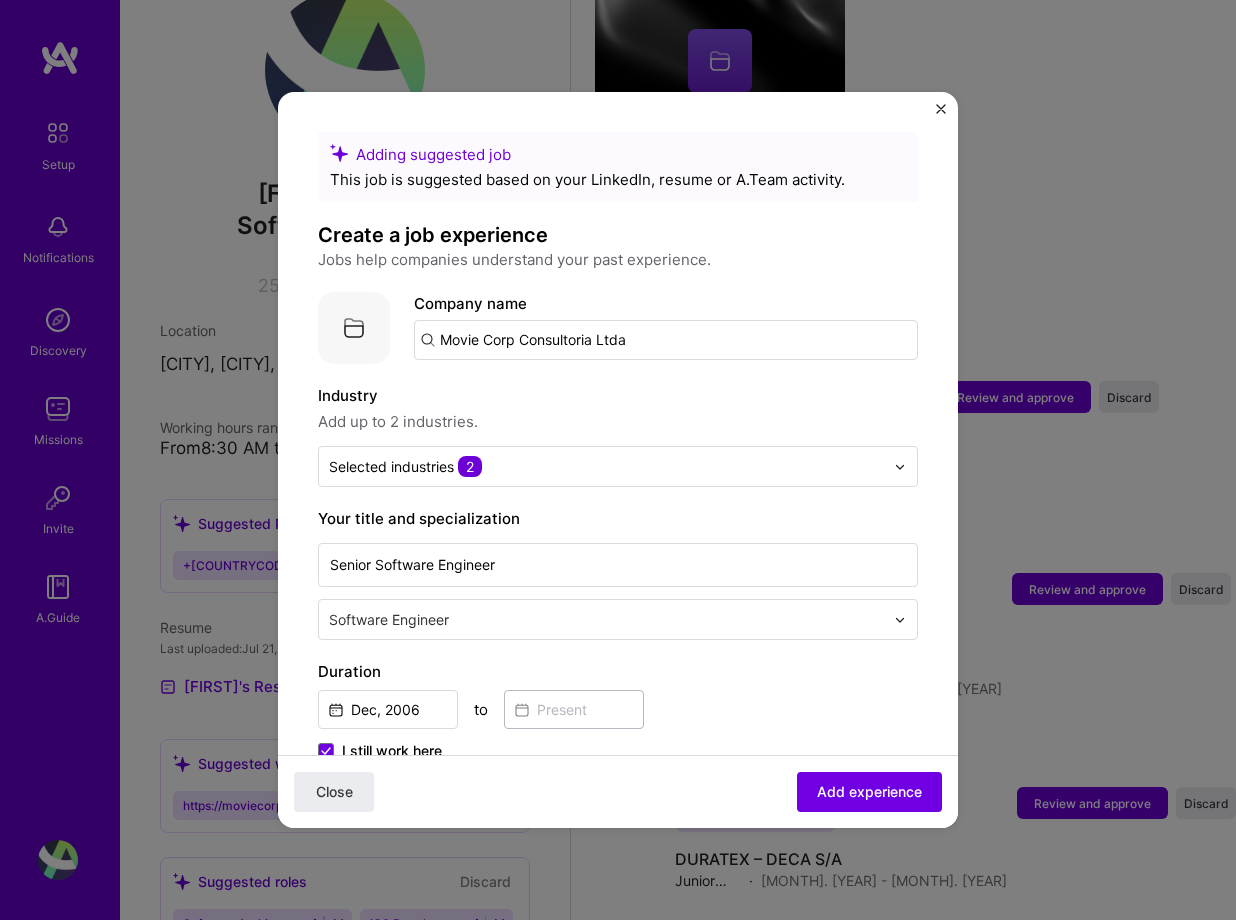 click at bounding box center (941, 109) 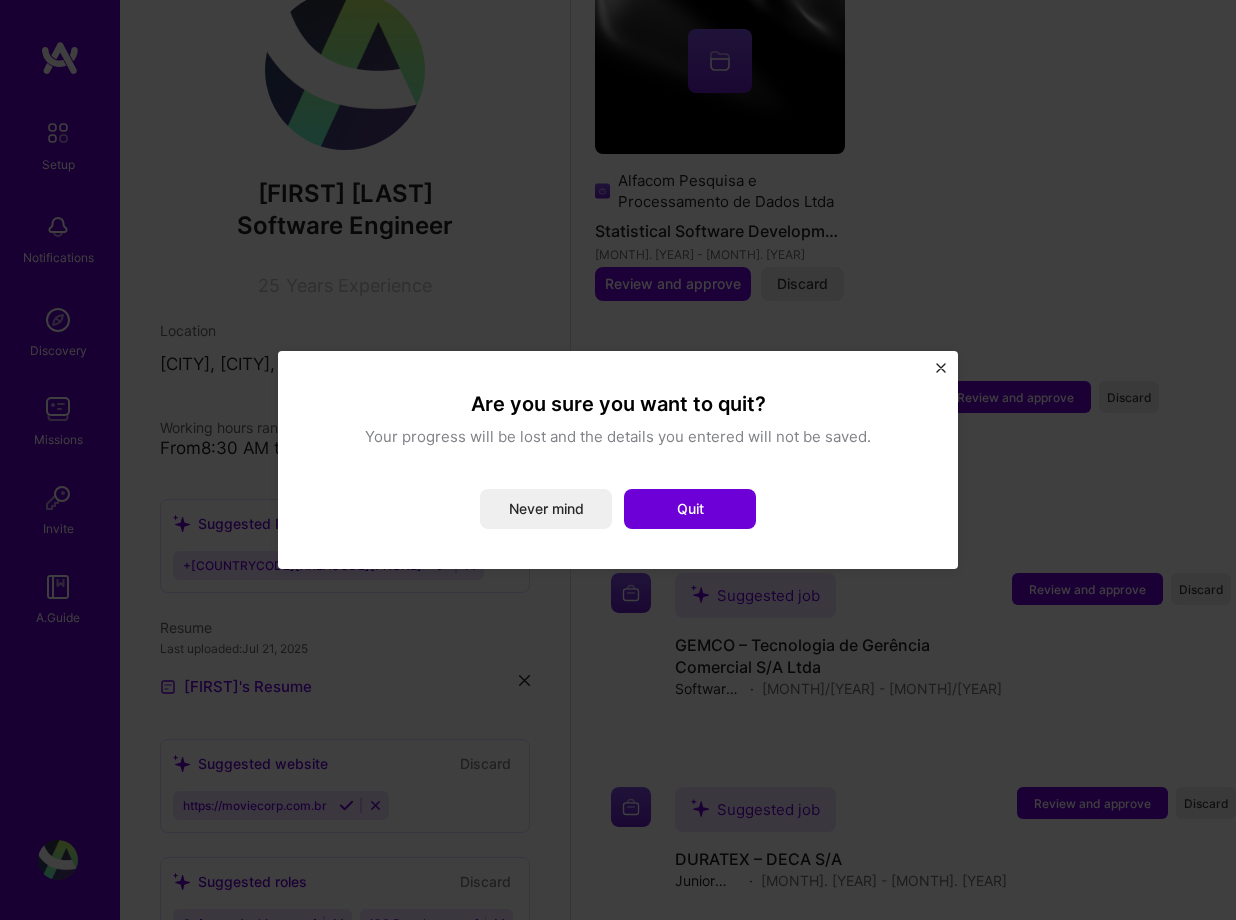 click on "Are you sure you want to quit? Your progress will be lost and the details you entered will not be saved. Never mind Quit" at bounding box center (618, 460) 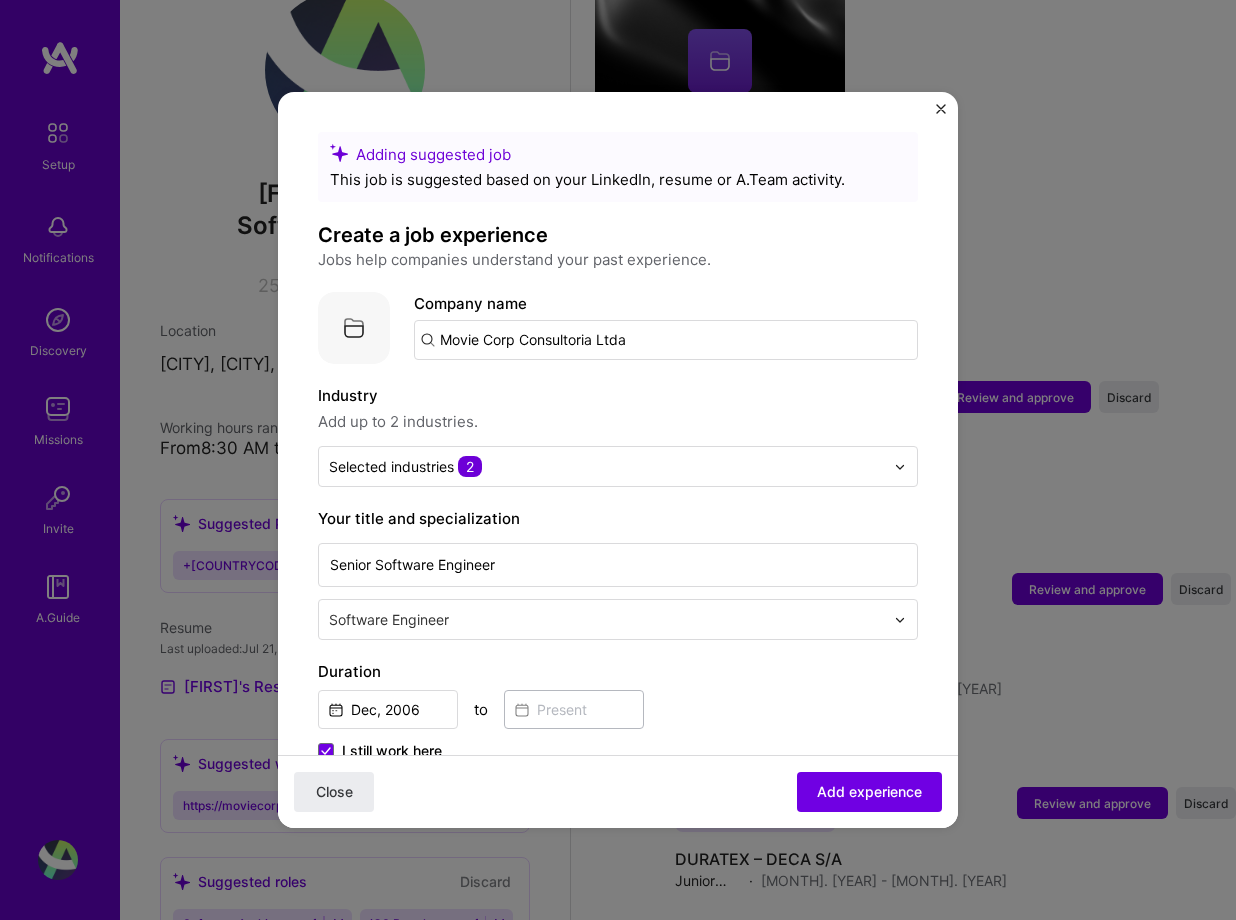 click at bounding box center (941, 109) 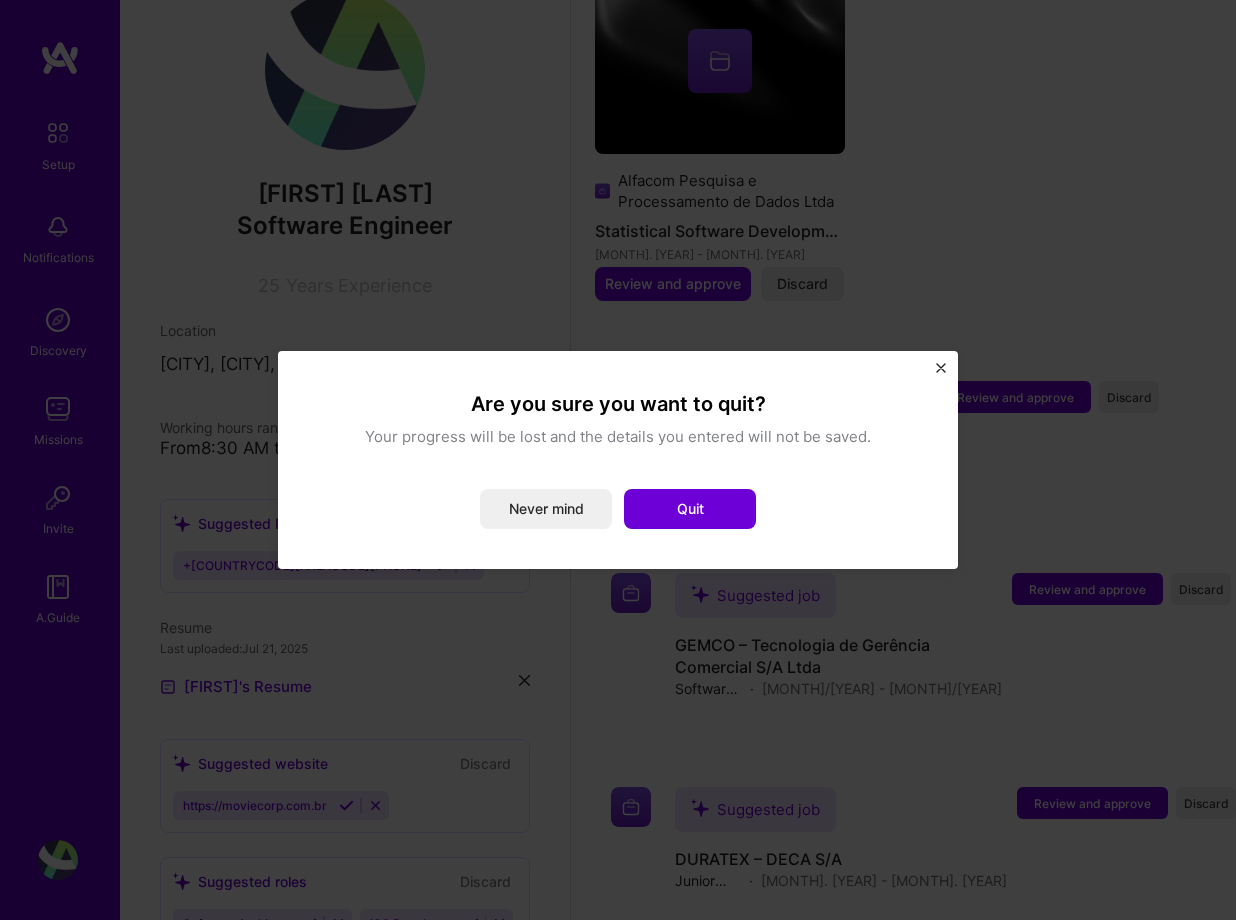 click on "Are you sure you want to quit? Your progress will be lost and the details you entered will not be saved. Never mind Quit" at bounding box center [618, 460] 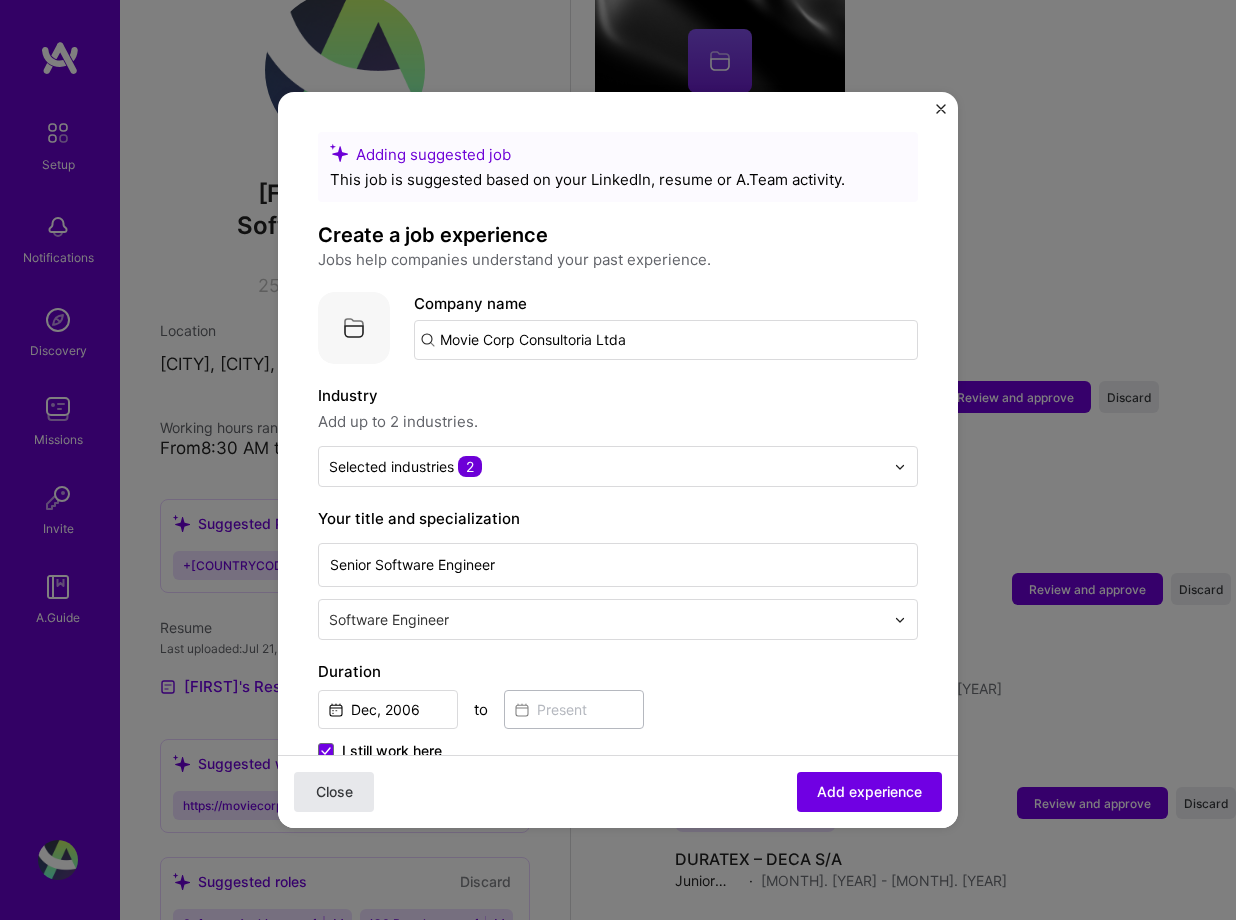 click on "Close" at bounding box center (334, 792) 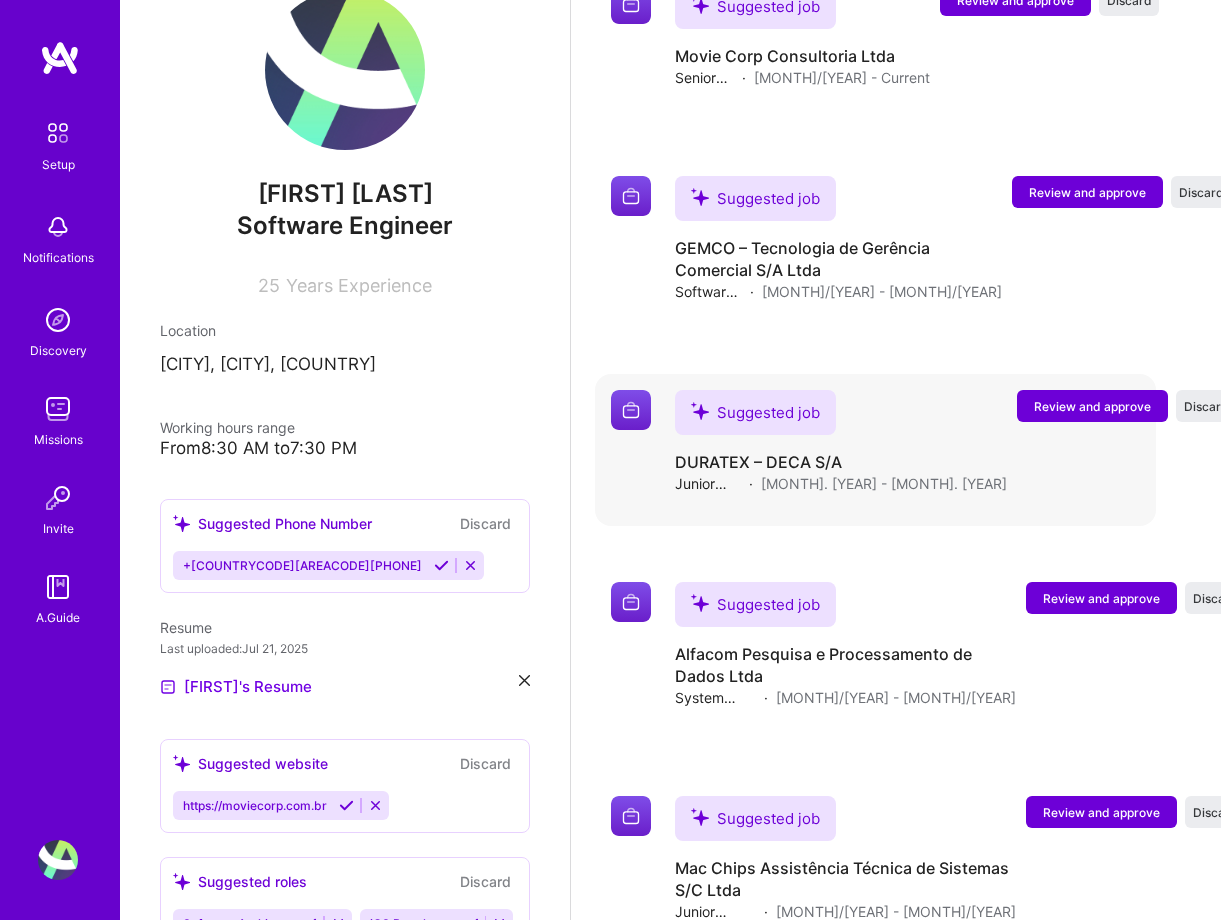scroll, scrollTop: 2431, scrollLeft: 0, axis: vertical 